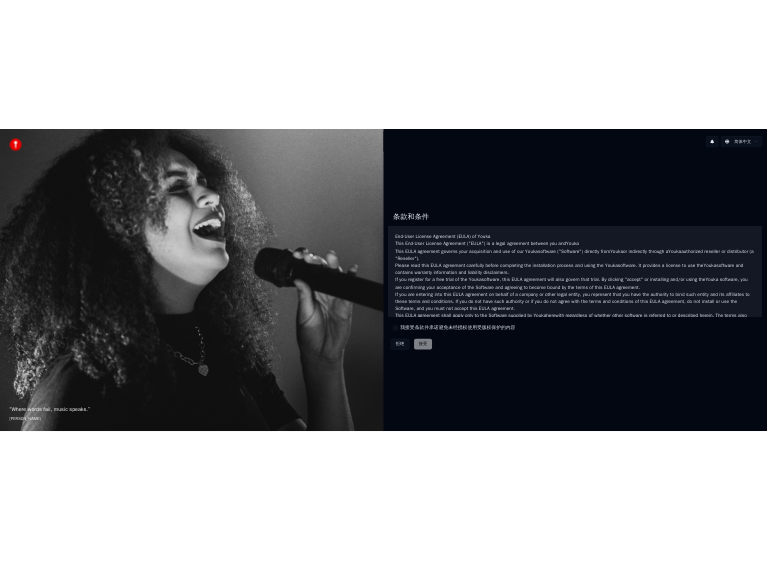 scroll, scrollTop: 0, scrollLeft: 0, axis: both 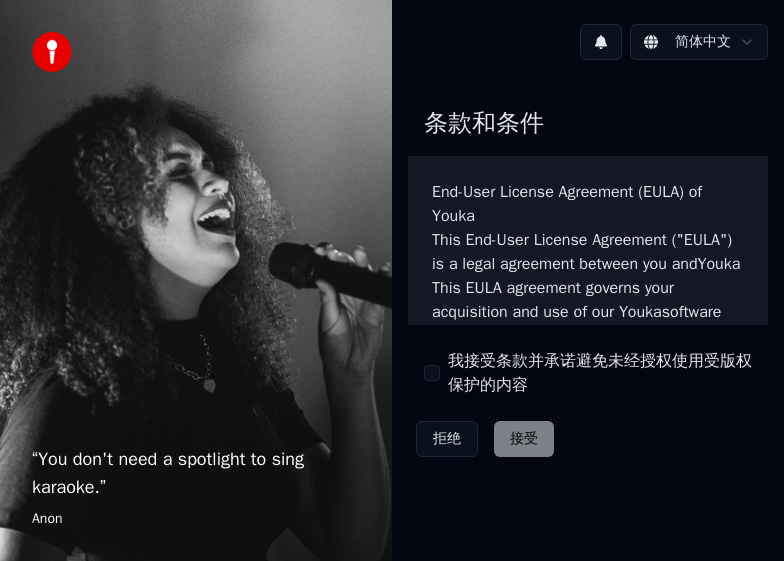 click on "我接受条款并承诺避免未经授权使用受版权保护的内容" at bounding box center (432, 373) 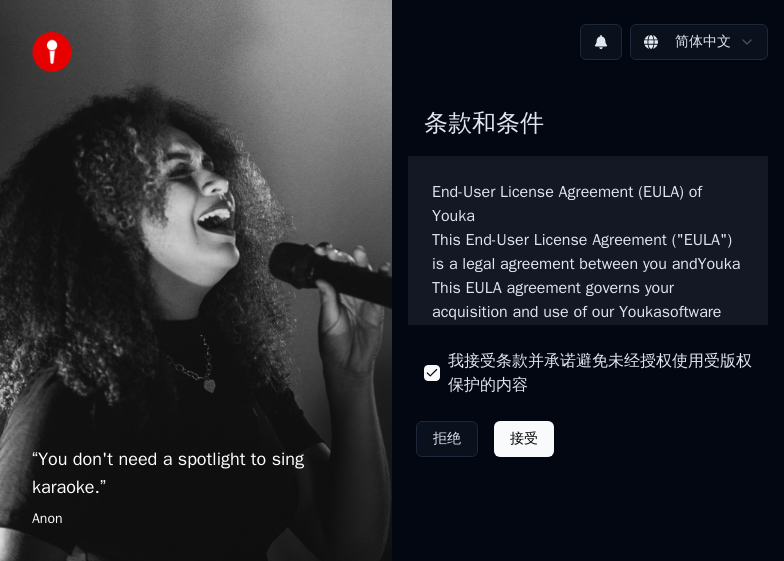 click on "接受" at bounding box center [524, 439] 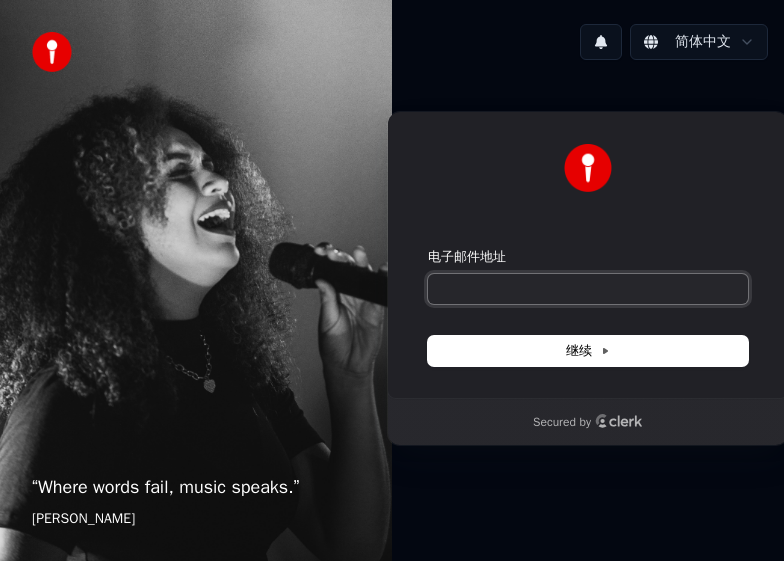 click on "电子邮件地址" at bounding box center (588, 289) 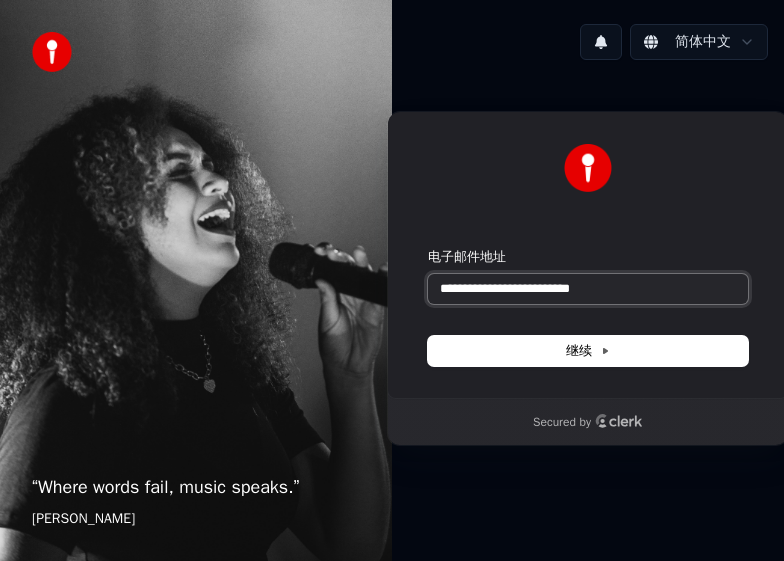 click at bounding box center (428, 248) 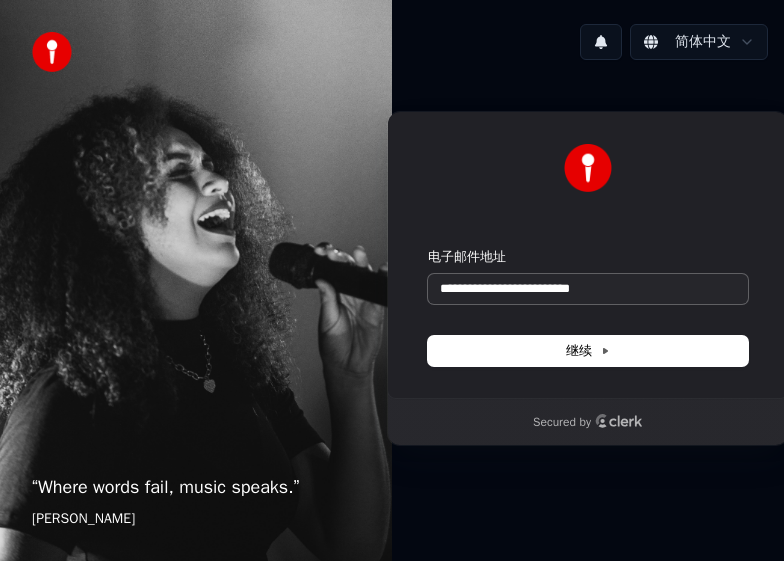 type on "**********" 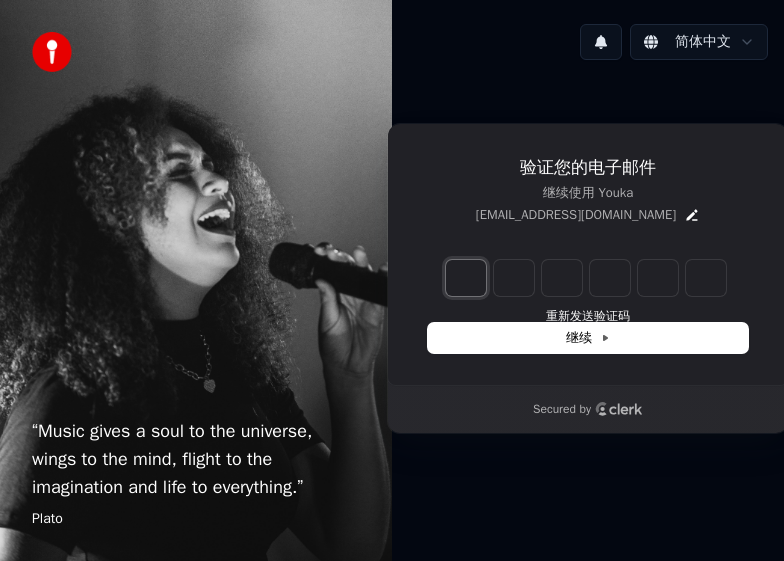 type on "*" 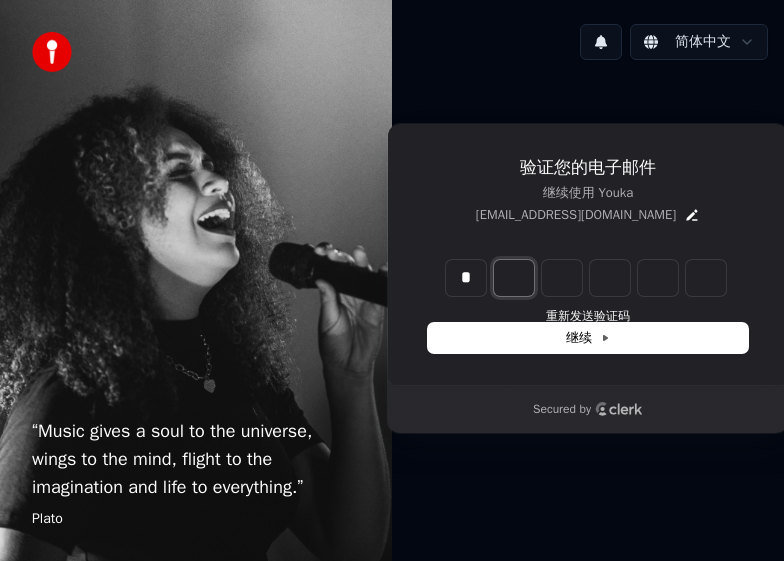 type on "*" 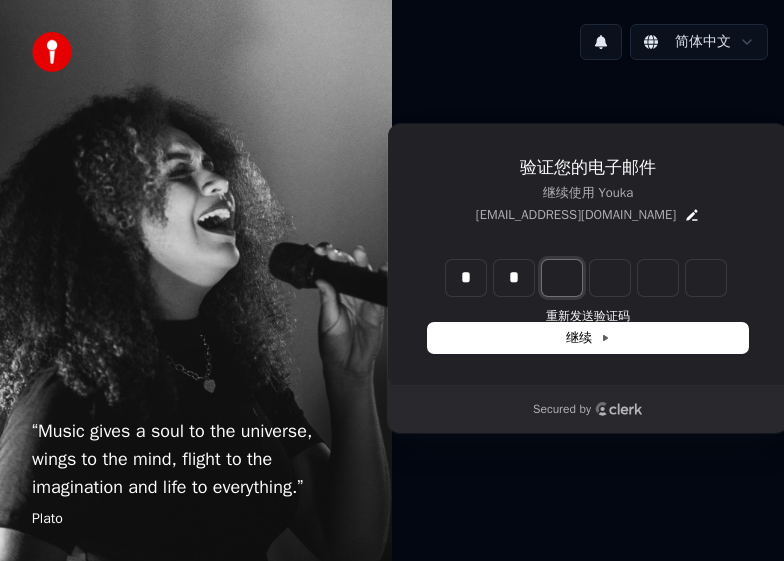 type on "**" 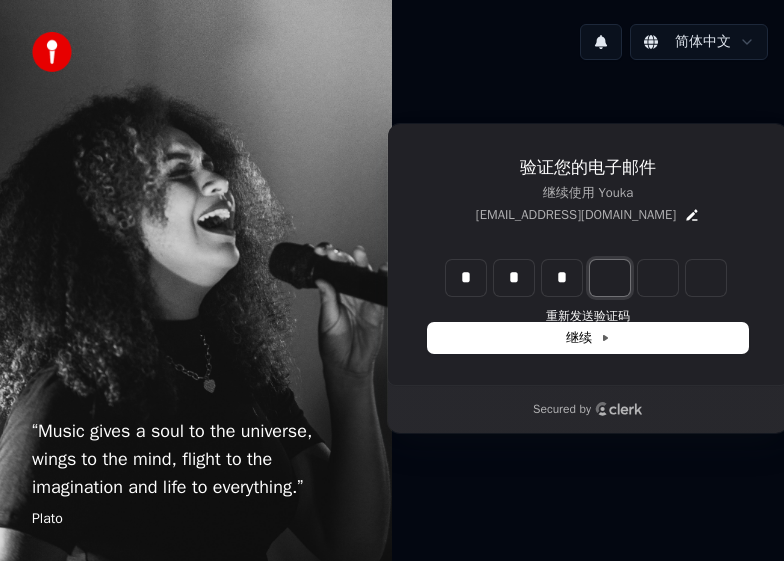 type on "***" 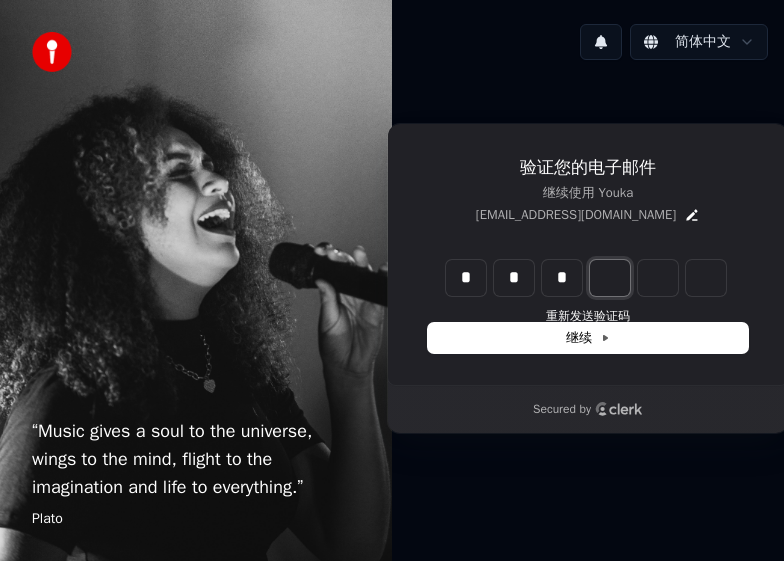 type on "*" 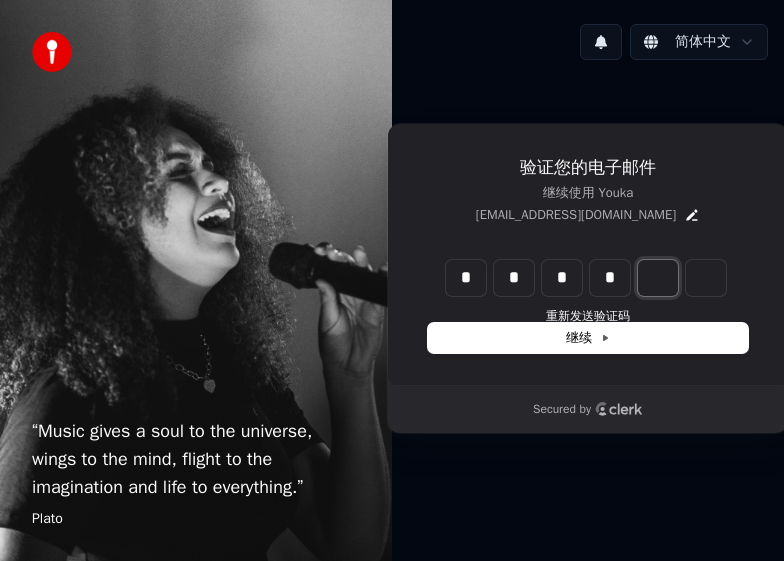 type on "****" 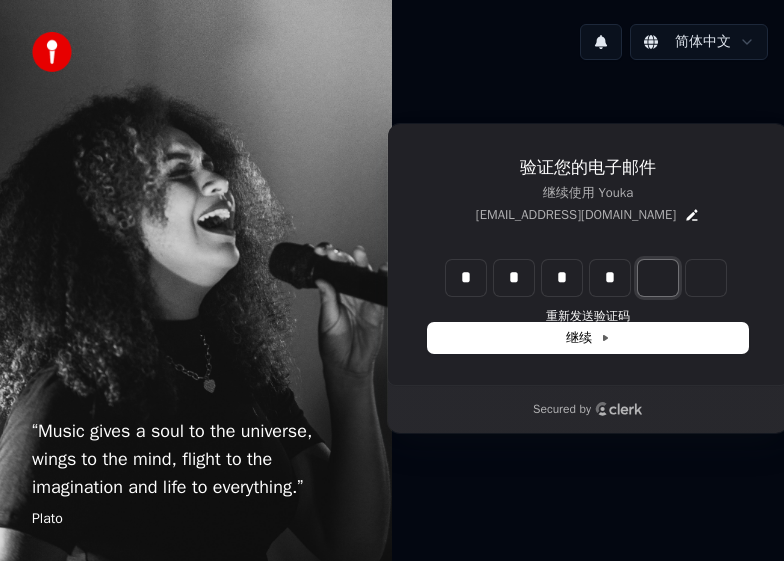 type on "*" 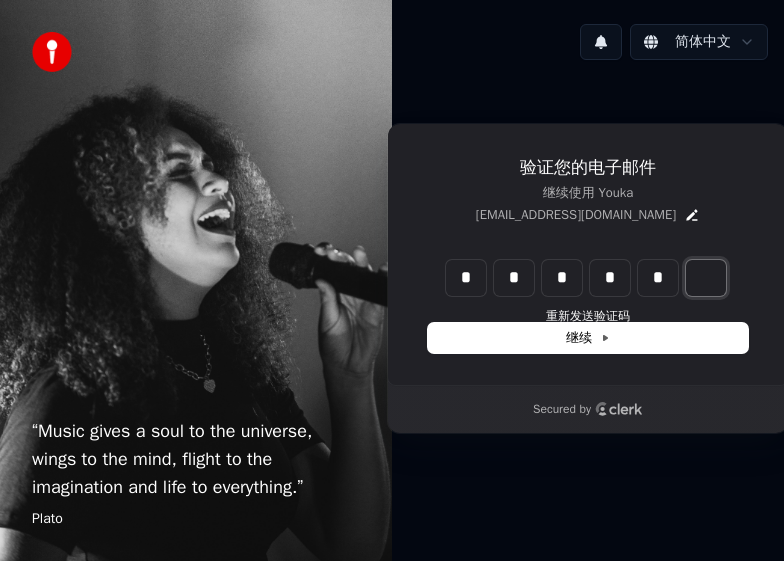 type on "******" 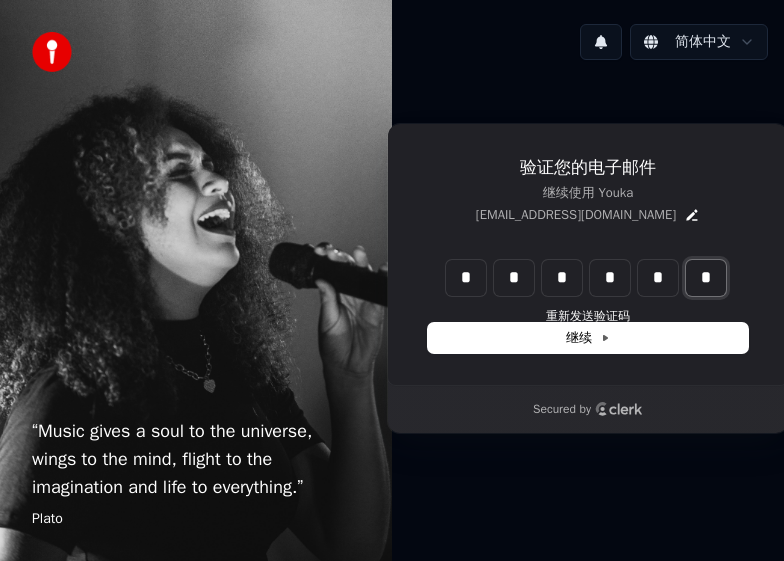 type on "*" 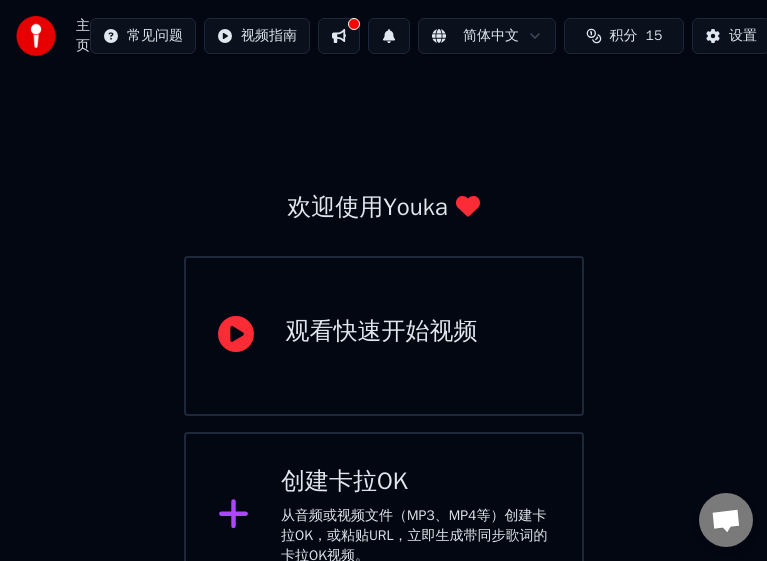 click on "欢迎使用Youka 观看快速开始视频 创建卡拉OK 从音频或视频文件（MP3、MP4等）创建卡拉OK，或粘贴URL，立即生成带同步歌词的卡拉OK视频。" at bounding box center [383, 336] 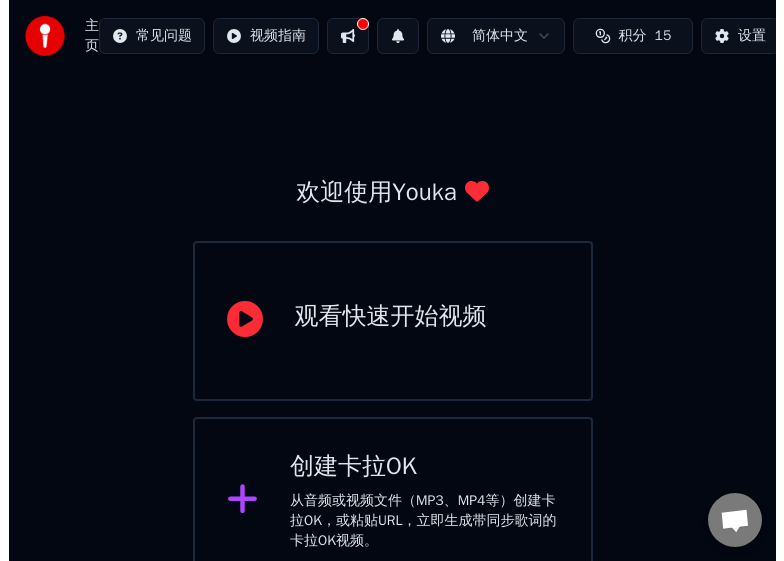 scroll, scrollTop: 39, scrollLeft: 0, axis: vertical 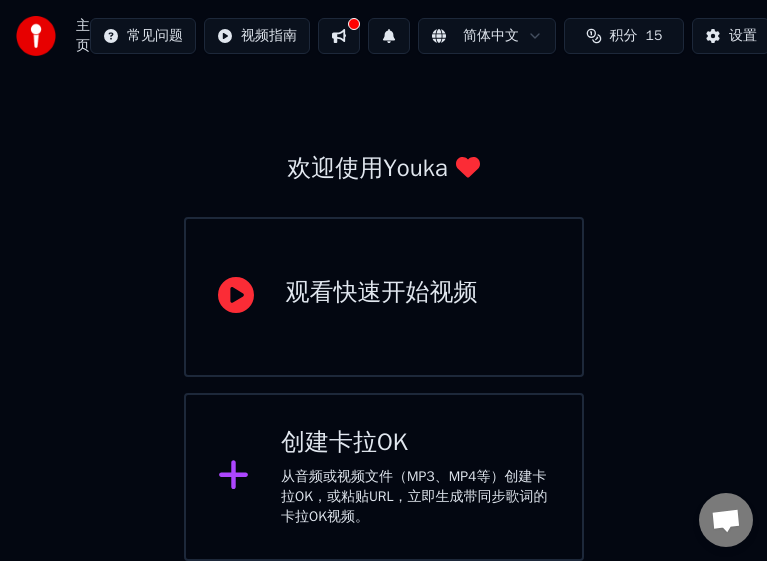 click 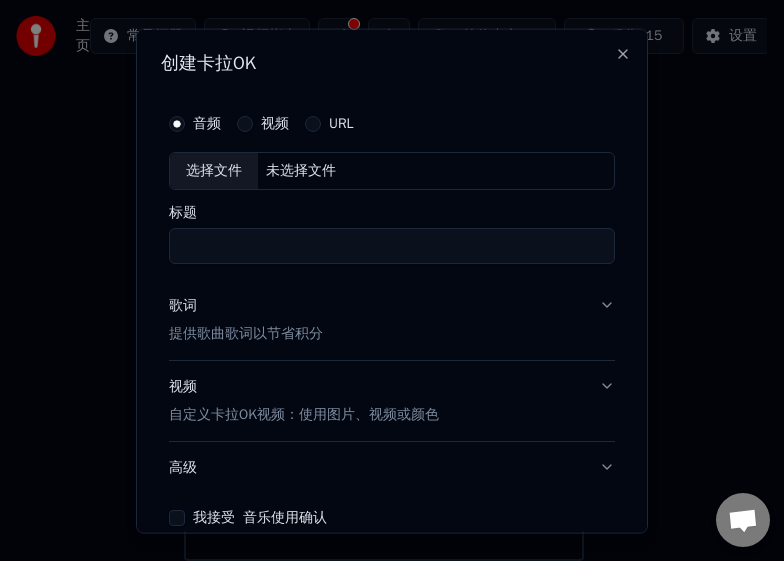click on "视频" at bounding box center [275, 123] 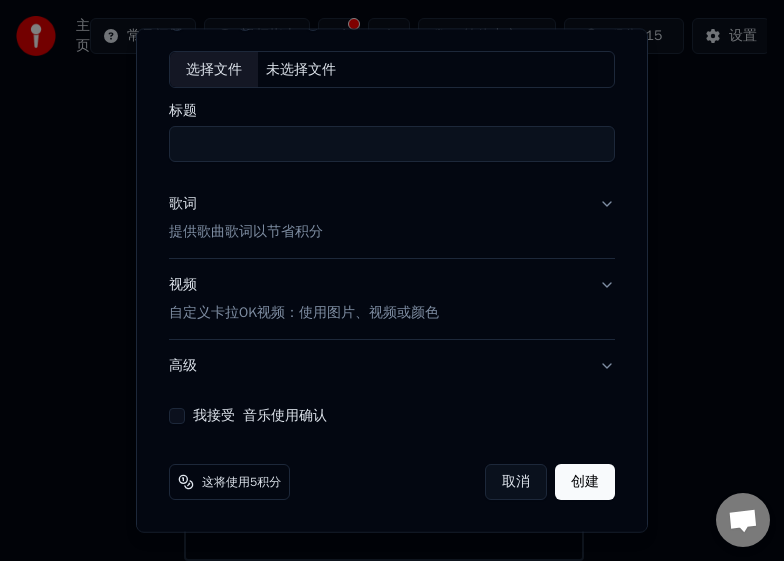 scroll, scrollTop: 0, scrollLeft: 0, axis: both 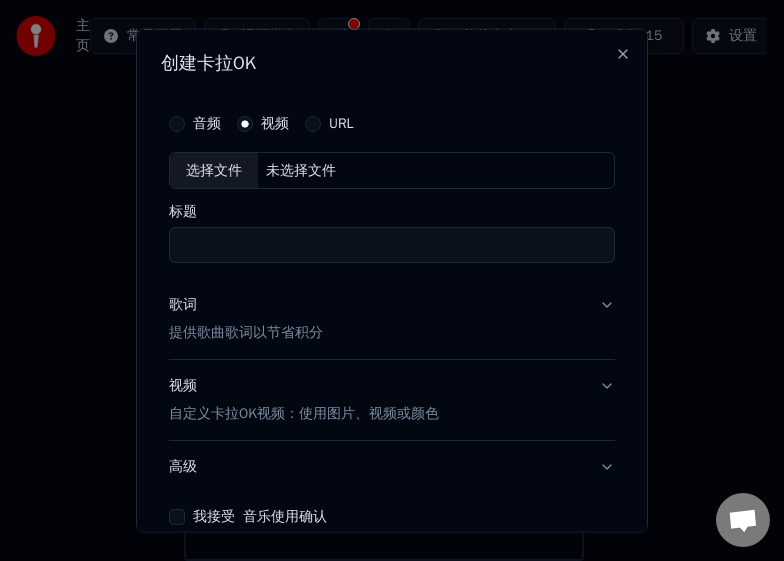 click on "URL" at bounding box center (341, 123) 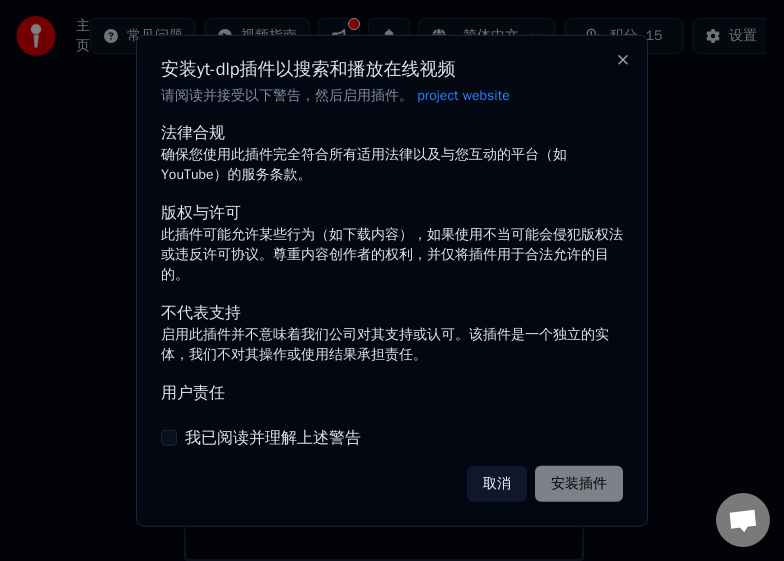 click on "我已阅读并理解上述警告" at bounding box center (169, 438) 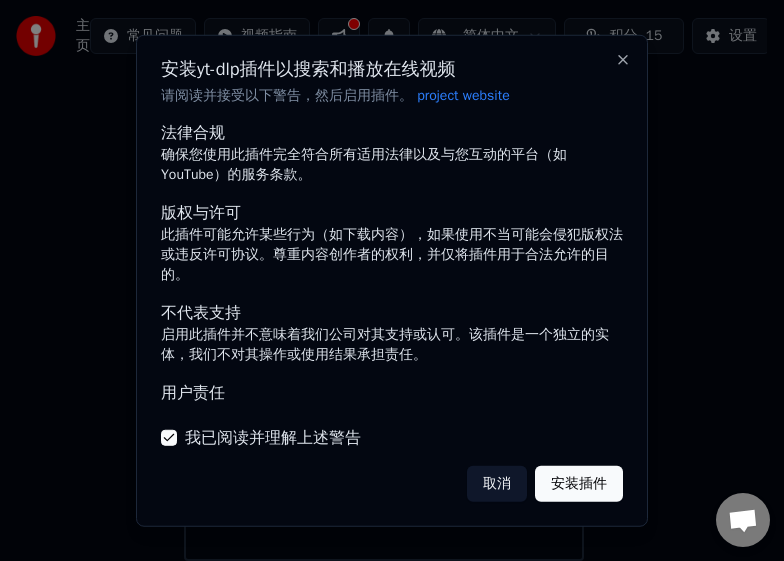 click on "取消" at bounding box center [497, 484] 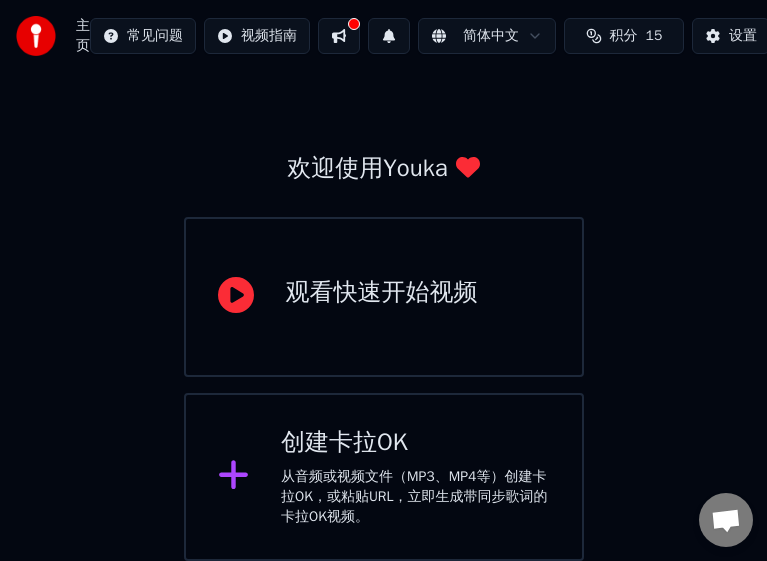 click on "创建卡拉OK 从音频或视频文件（MP3、MP4等）创建卡拉OK，或粘贴URL，立即生成带同步歌词的卡拉OK视频。" at bounding box center [384, 477] 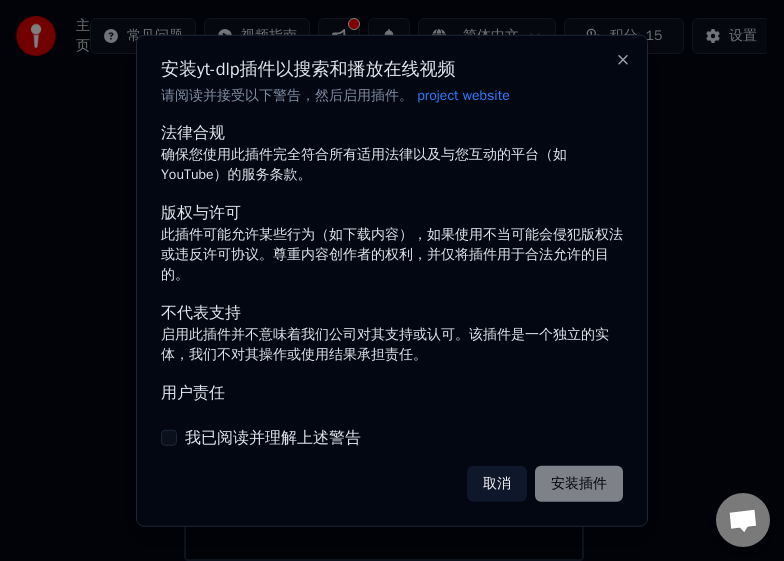 click on "我已阅读并理解上述警告" at bounding box center [392, 438] 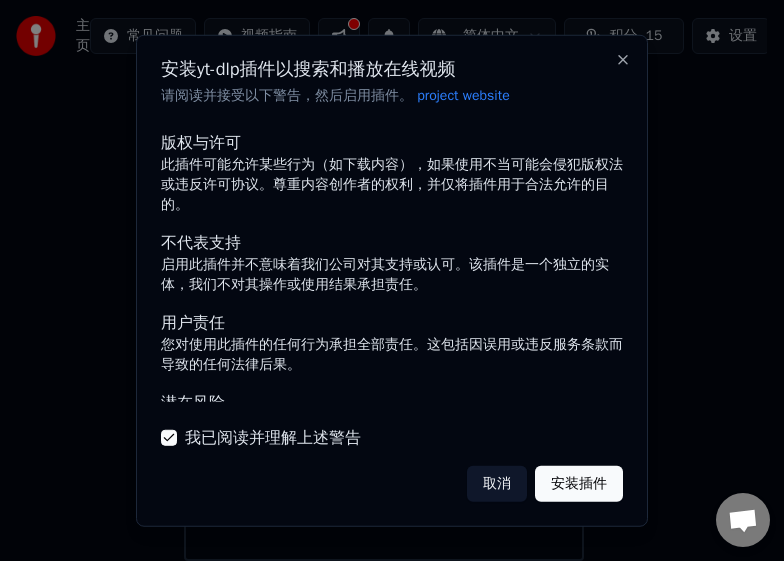 scroll, scrollTop: 203, scrollLeft: 0, axis: vertical 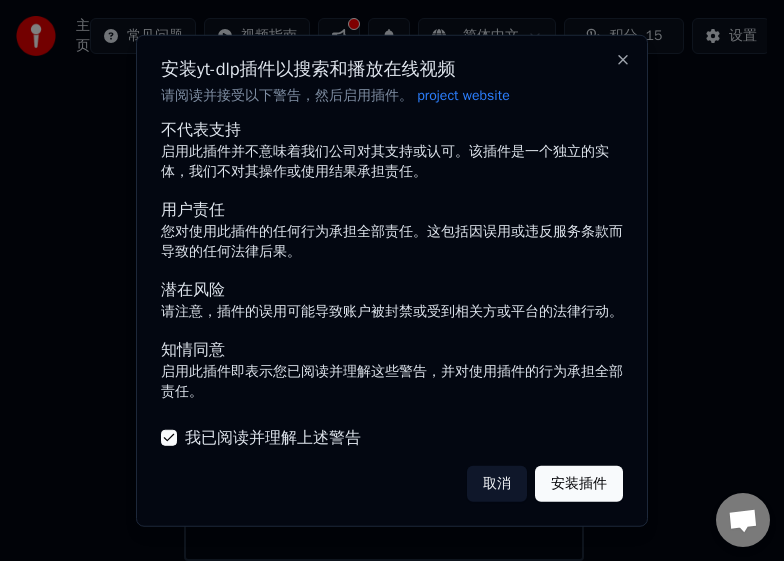 click on "取消" at bounding box center [497, 484] 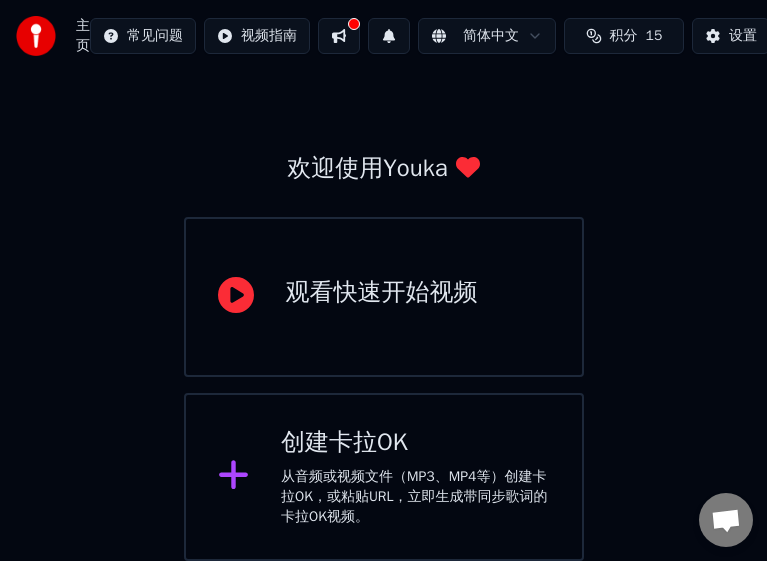 click on "从音频或视频文件（MP3、MP4等）创建卡拉OK，或粘贴URL，立即生成带同步歌词的卡拉OK视频。" at bounding box center (415, 497) 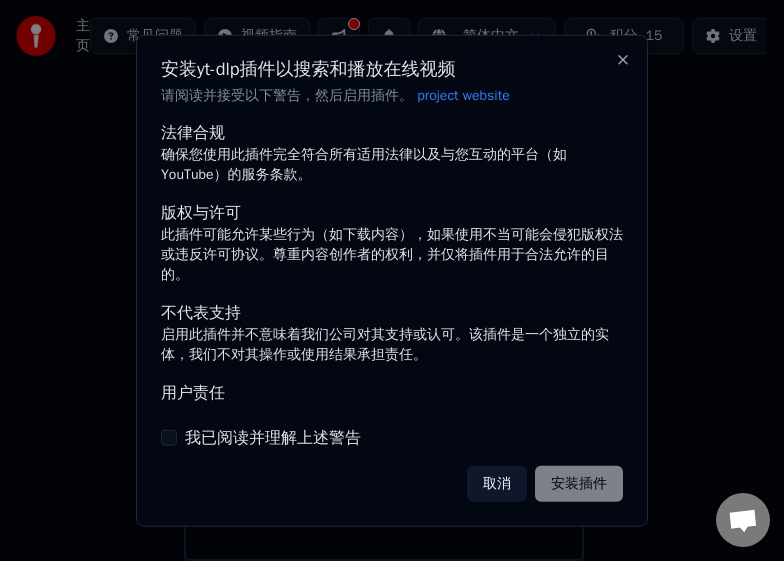 scroll, scrollTop: 203, scrollLeft: 0, axis: vertical 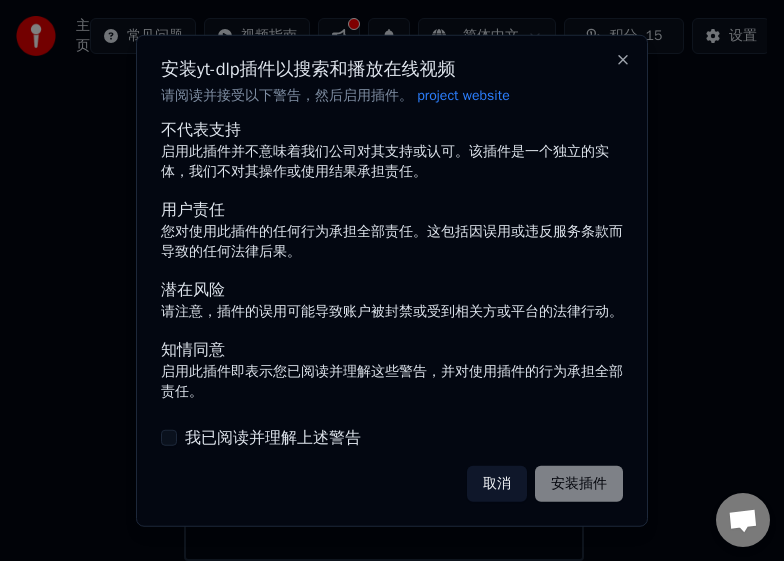click on "我已阅读并理解上述警告" at bounding box center [392, 438] 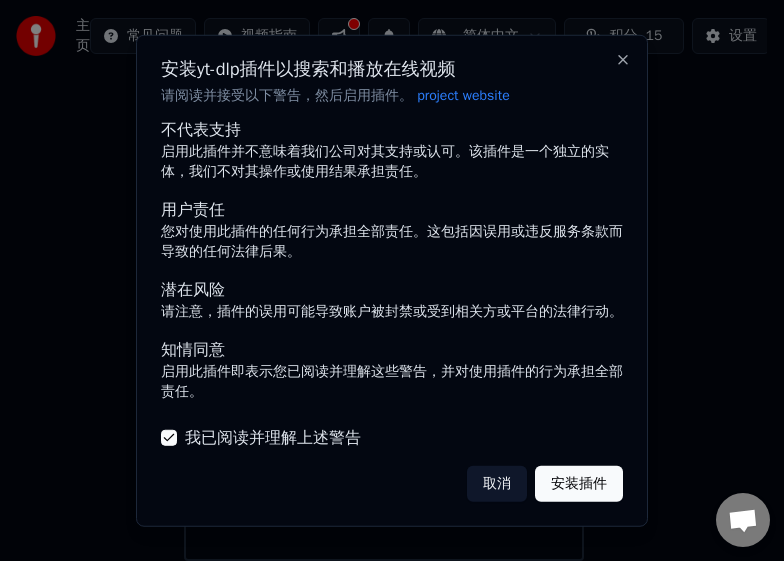 click on "安装插件" at bounding box center [579, 484] 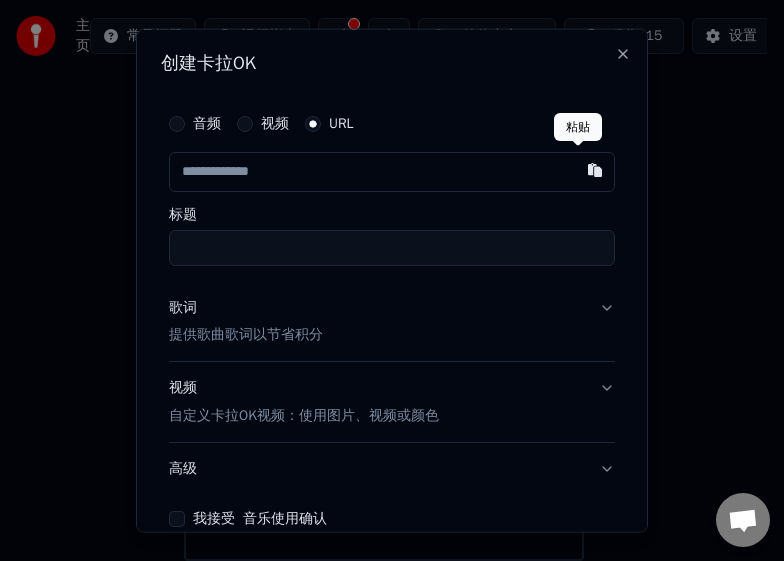 click at bounding box center [595, 169] 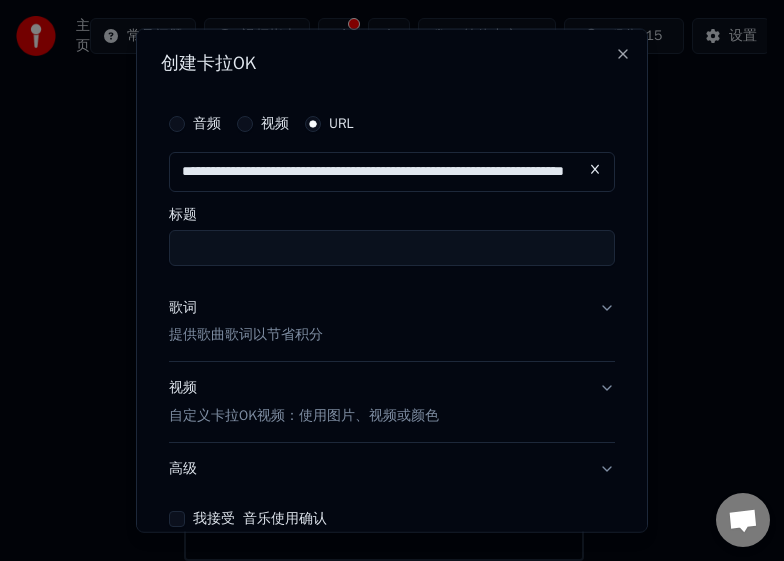 type on "**********" 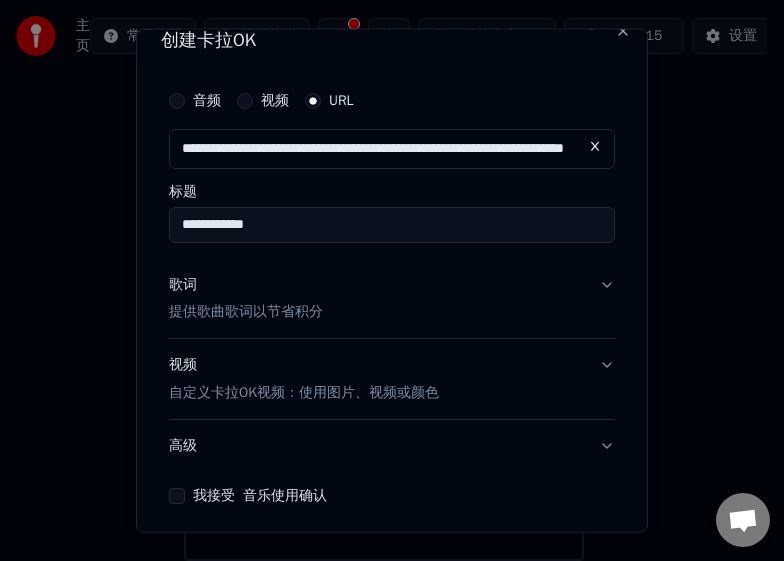 scroll, scrollTop: 103, scrollLeft: 0, axis: vertical 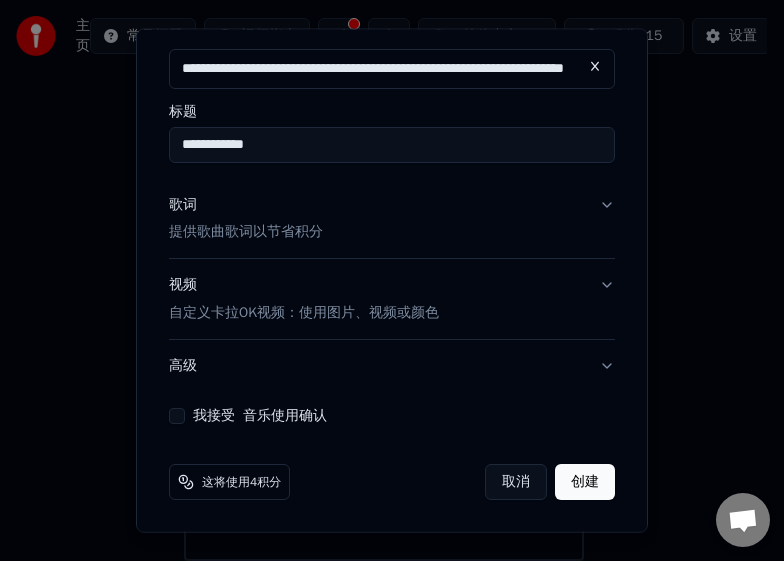click on "歌词 提供歌曲歌词以节省积分" at bounding box center [392, 218] 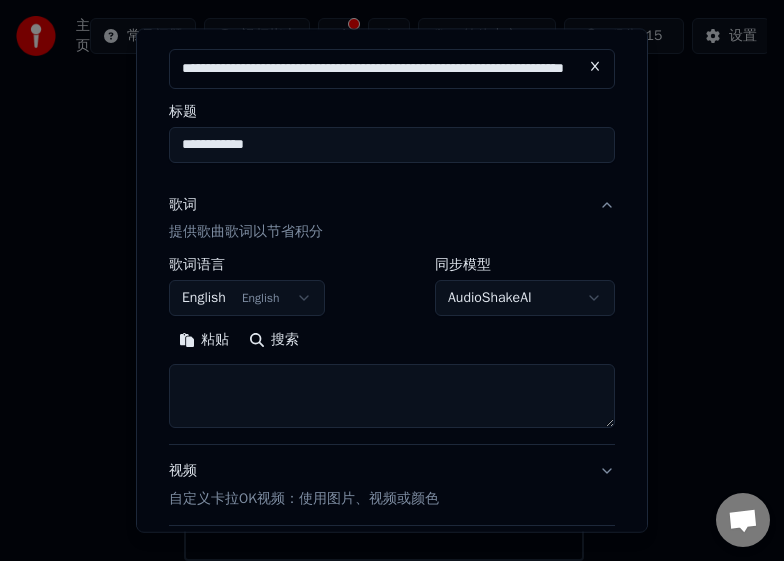 click on "**********" at bounding box center (383, 261) 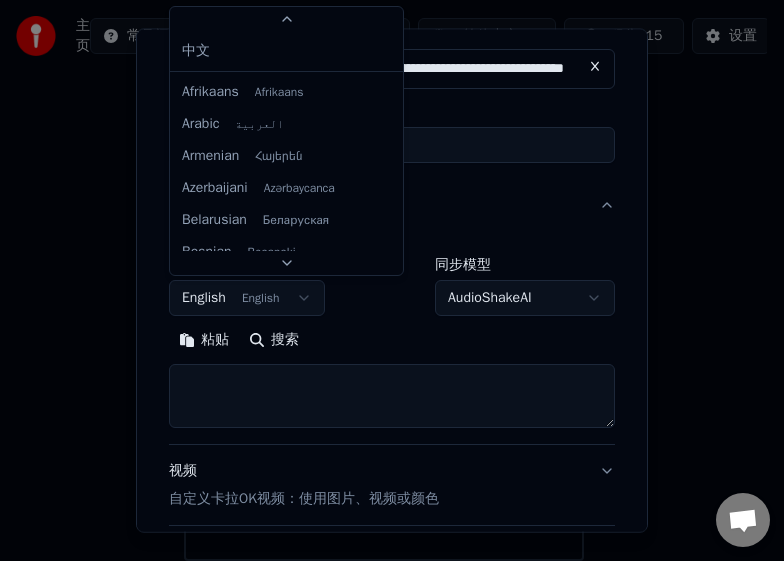 scroll, scrollTop: 113, scrollLeft: 0, axis: vertical 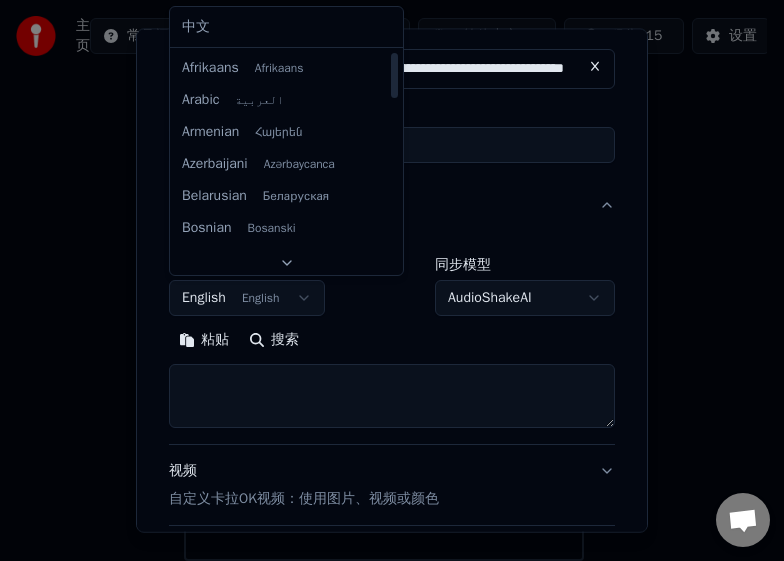 select on "**" 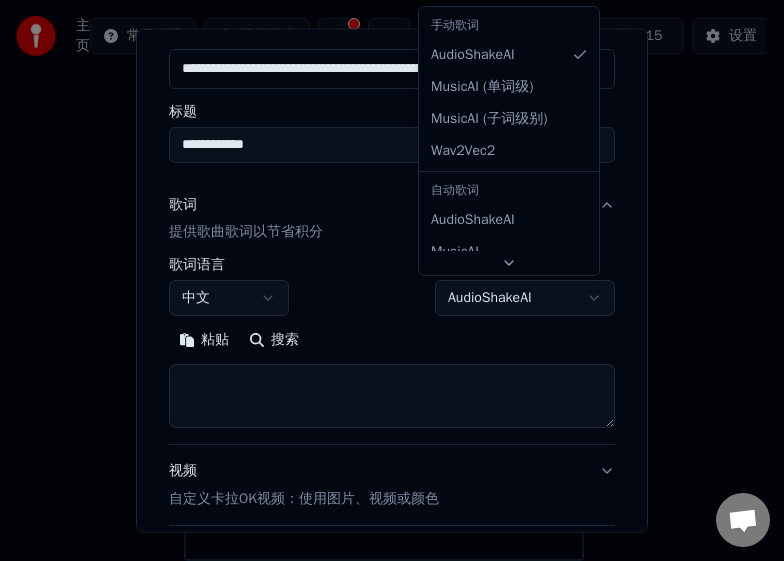 click on "**********" at bounding box center (383, 261) 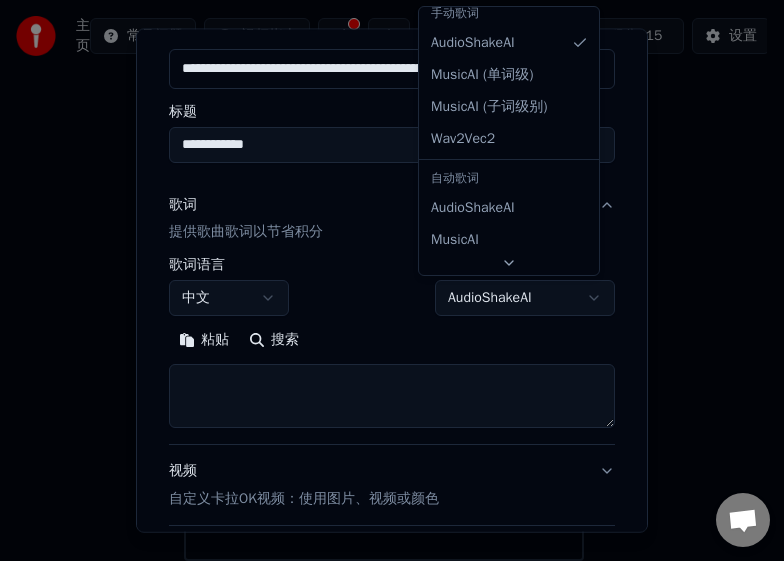 scroll, scrollTop: 0, scrollLeft: 0, axis: both 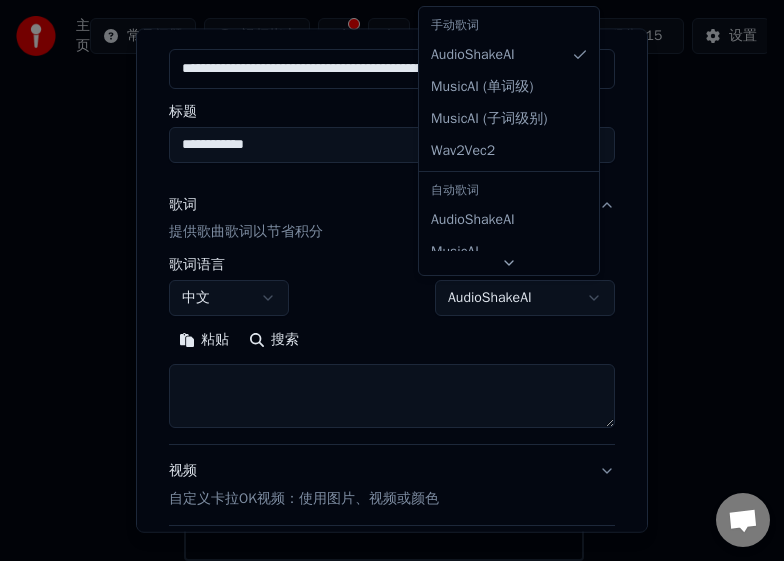 click on "**********" at bounding box center (383, 261) 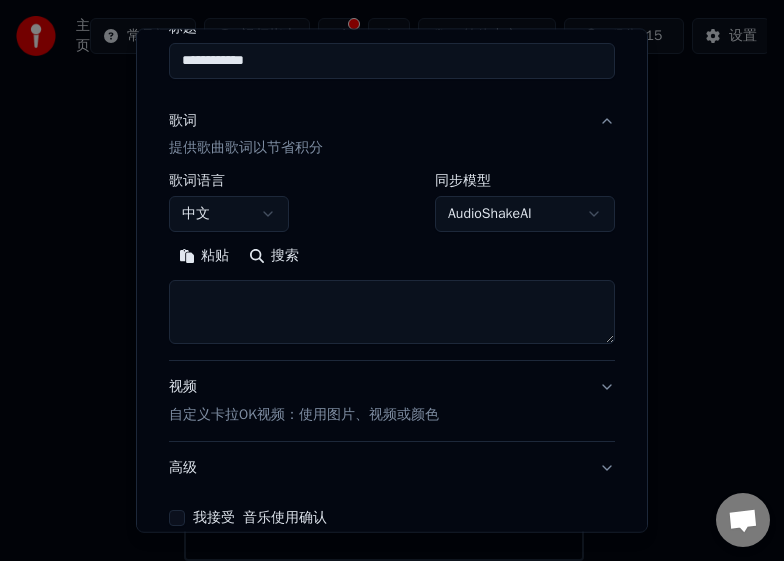 scroll, scrollTop: 103, scrollLeft: 0, axis: vertical 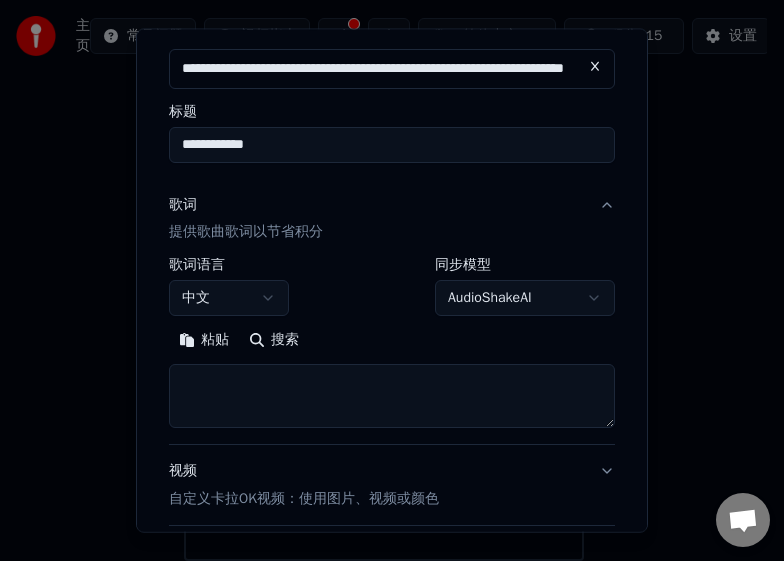 click on "歌词 提供歌曲歌词以节省积分" at bounding box center [392, 218] 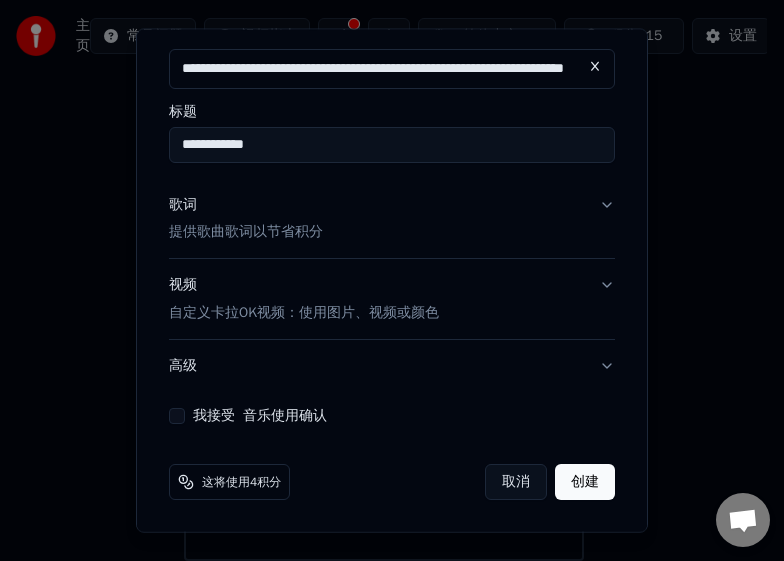 click on "歌词 提供歌曲歌词以节省积分" at bounding box center (392, 218) 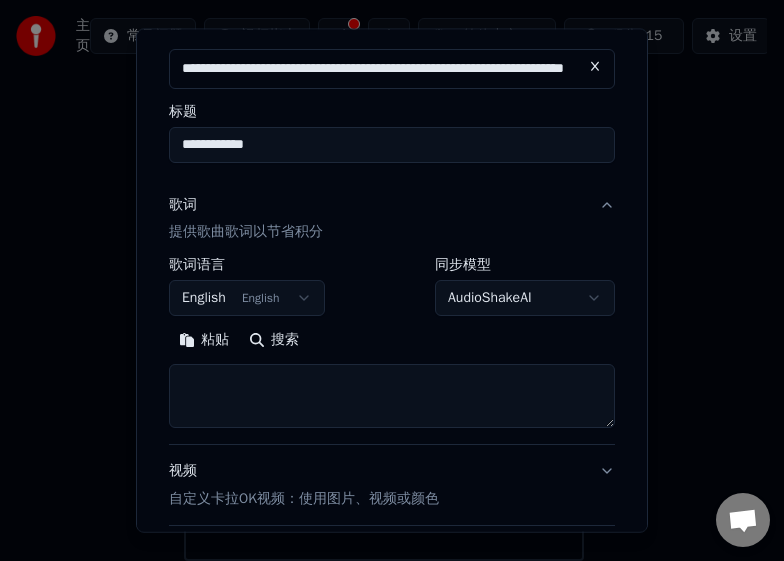 scroll, scrollTop: 236, scrollLeft: 0, axis: vertical 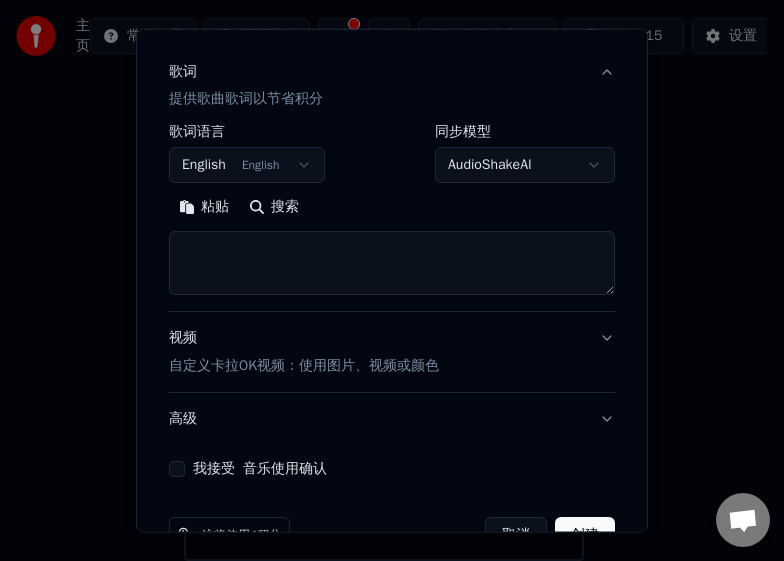 click on "搜索" at bounding box center [274, 207] 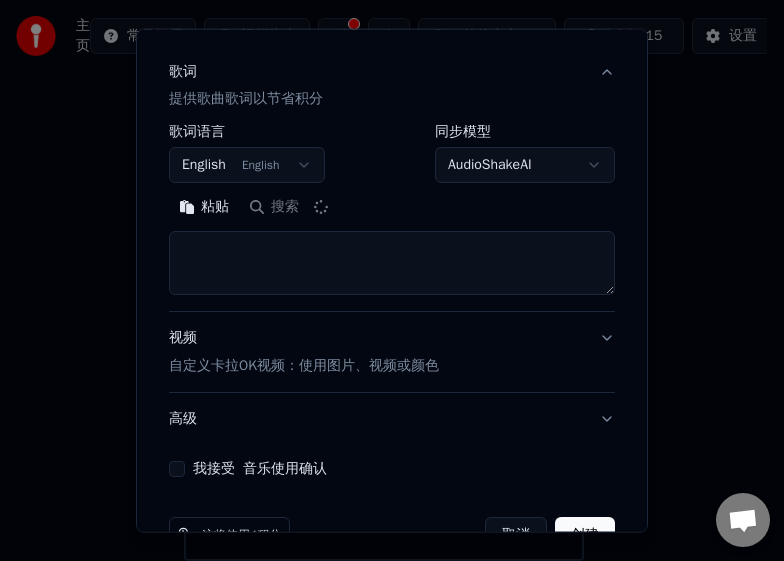 type on "**********" 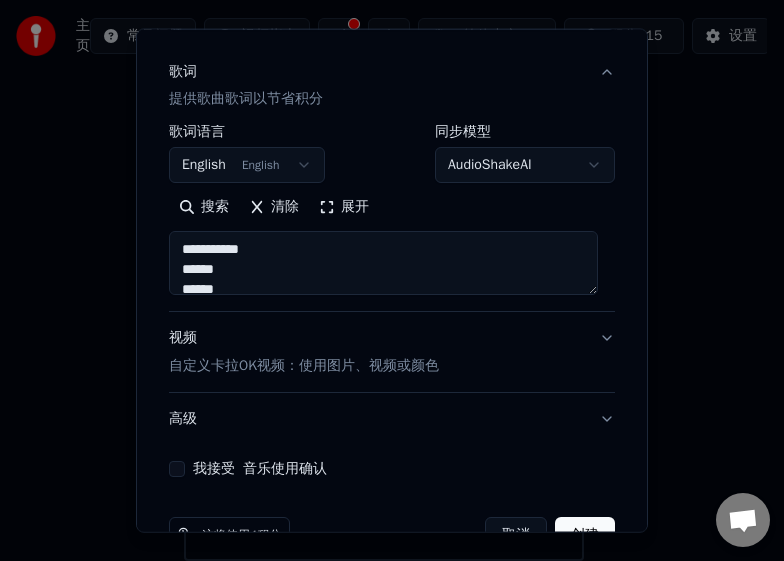 click on "**********" at bounding box center [383, 261] 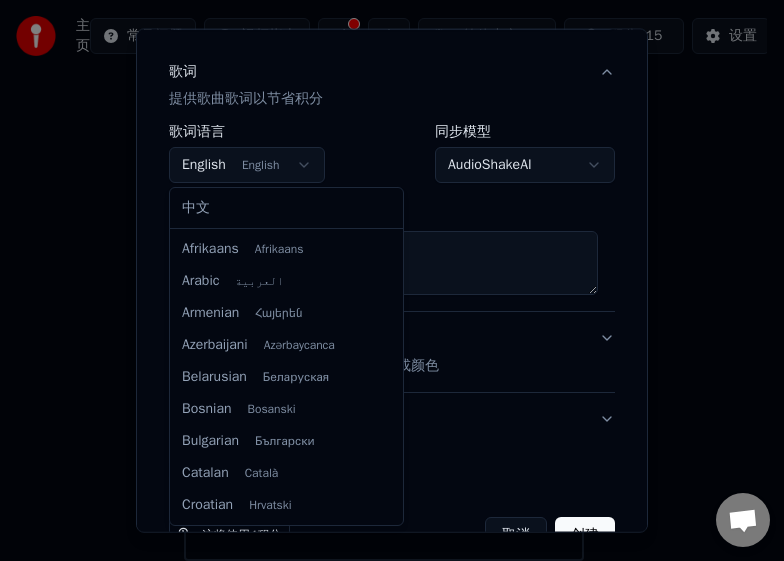 scroll, scrollTop: 128, scrollLeft: 0, axis: vertical 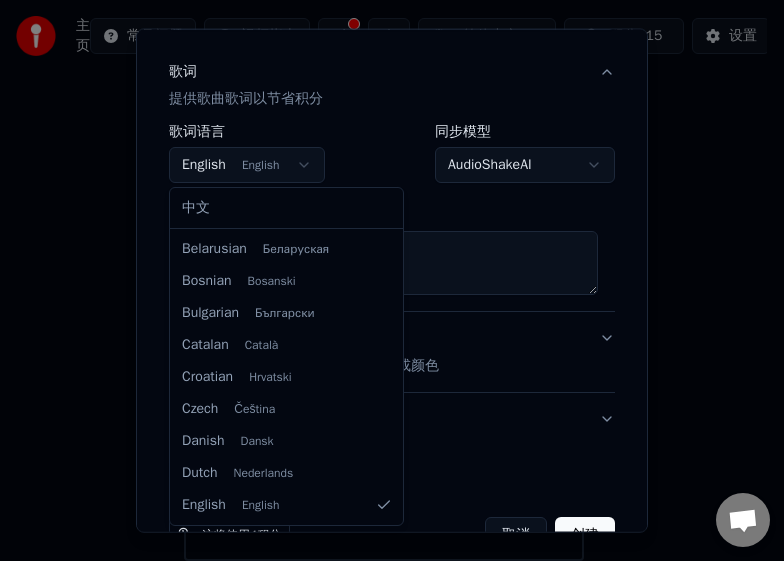 select on "**" 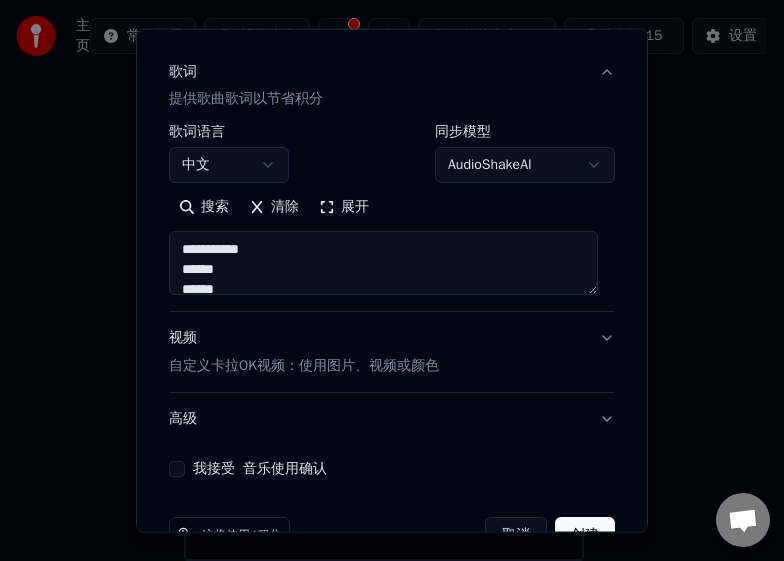 click on "搜索" at bounding box center [204, 207] 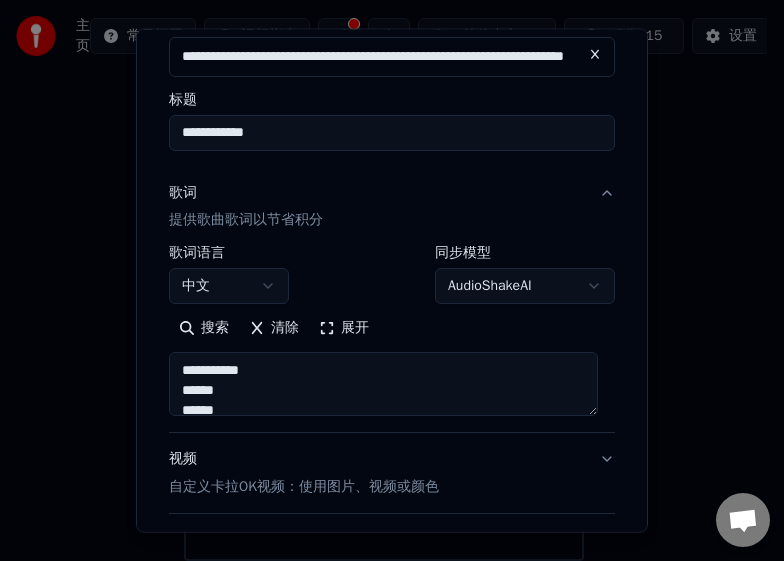 scroll, scrollTop: 133, scrollLeft: 0, axis: vertical 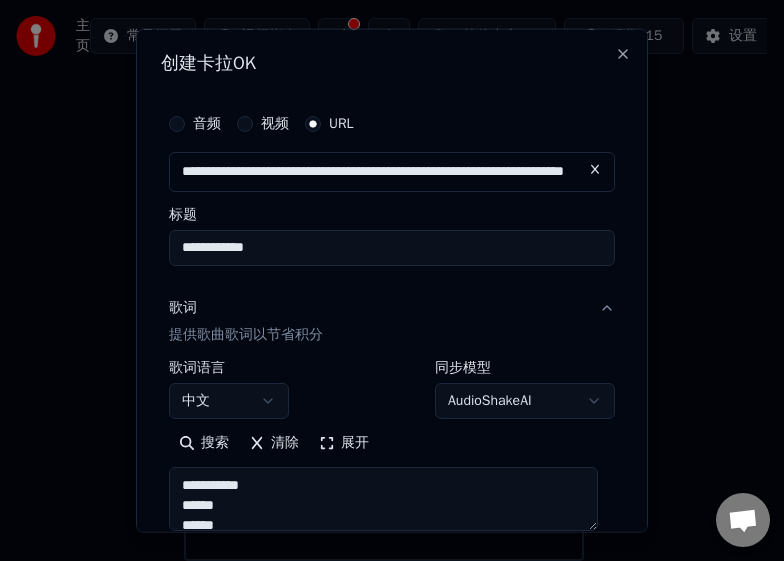 click on "**********" at bounding box center (392, 171) 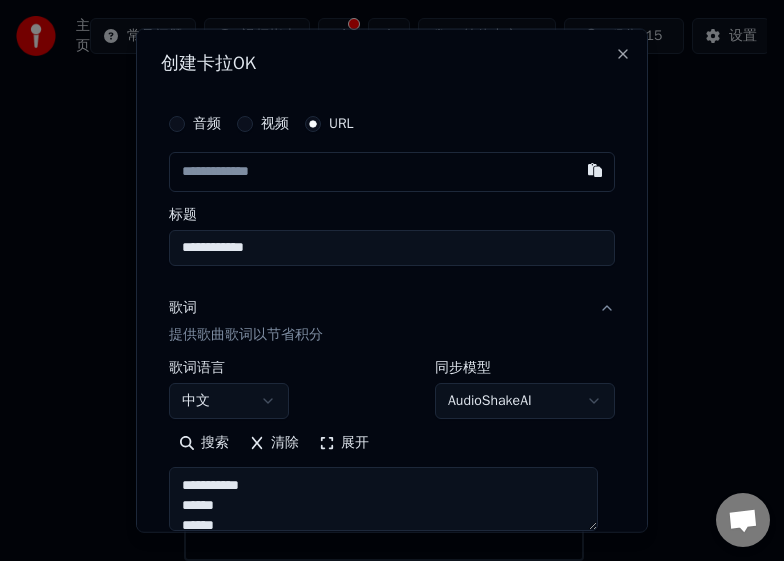 paste on "**********" 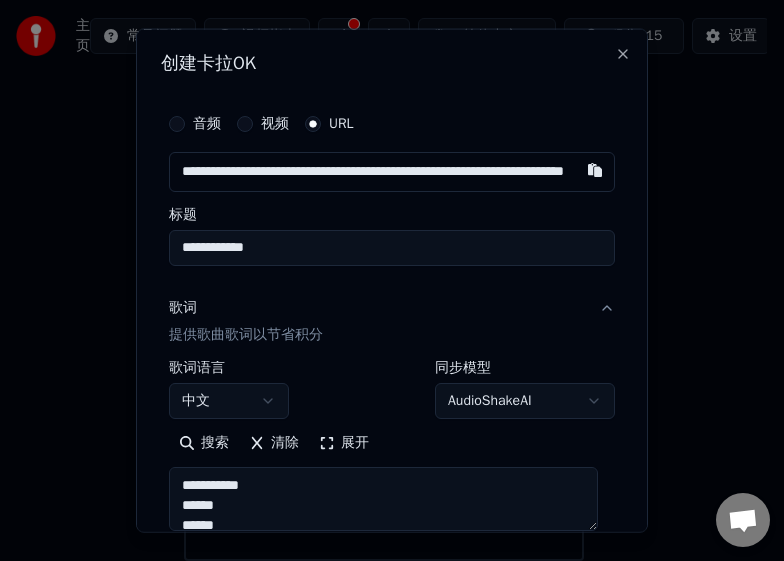scroll, scrollTop: 0, scrollLeft: 189, axis: horizontal 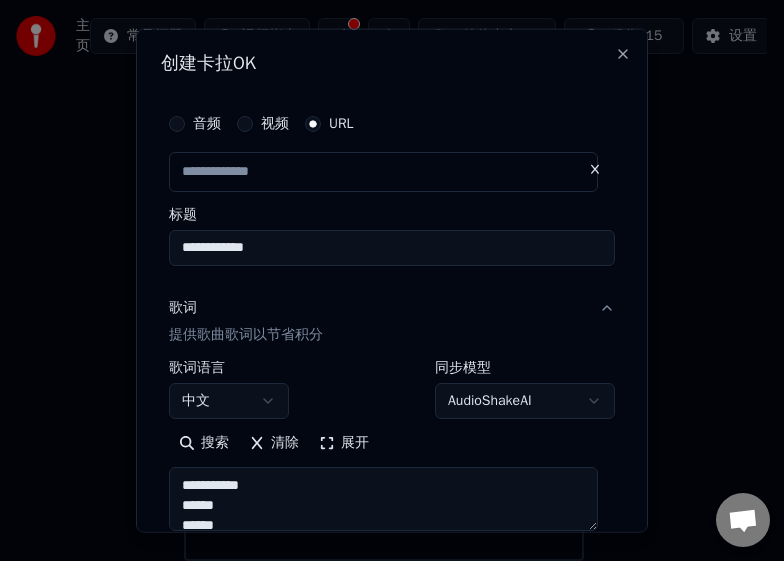 click at bounding box center (383, 171) 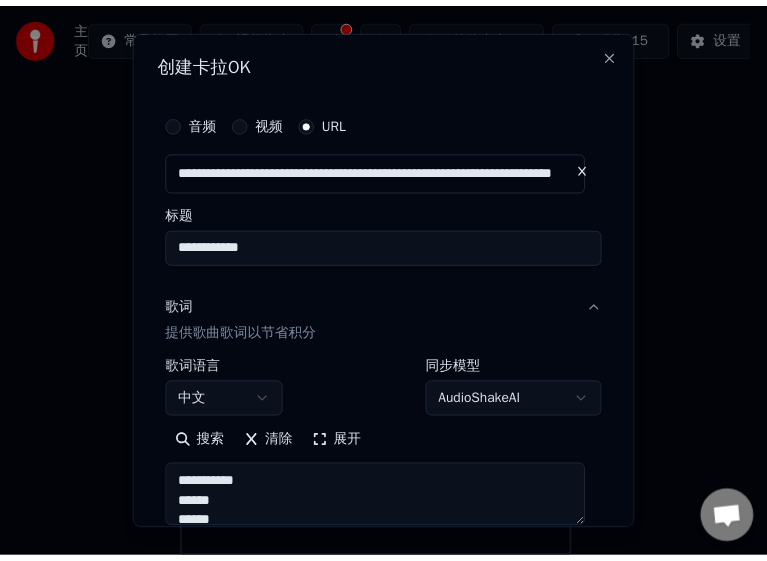 scroll, scrollTop: 0, scrollLeft: 189, axis: horizontal 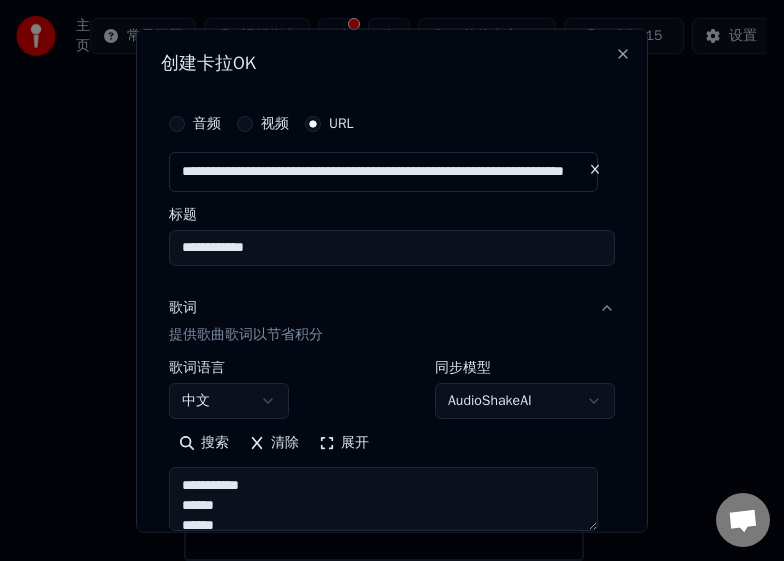 type on "**********" 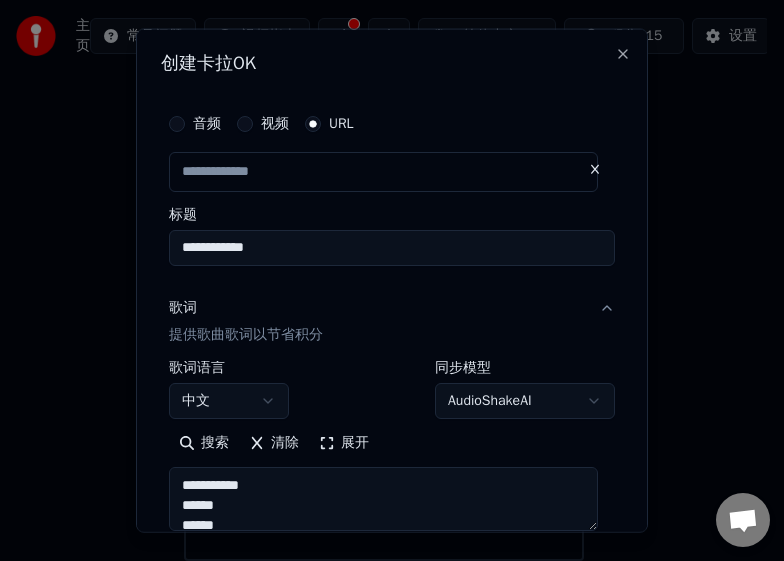 type on "**********" 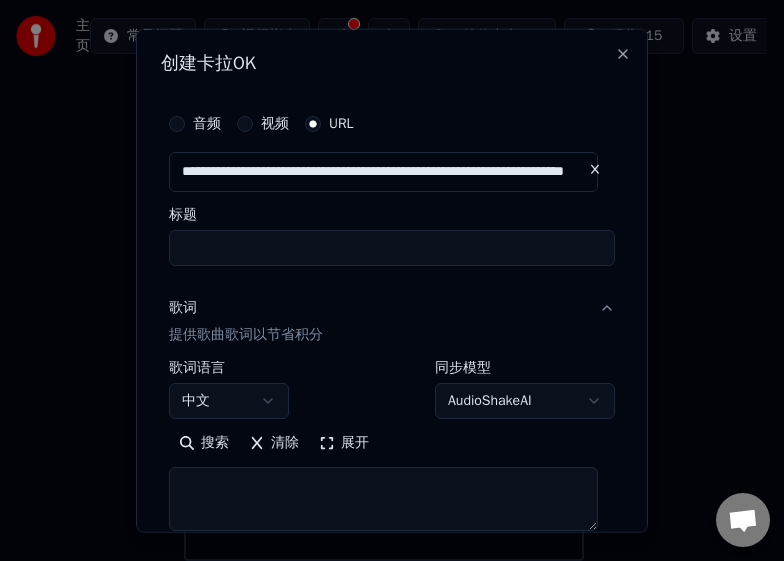 select 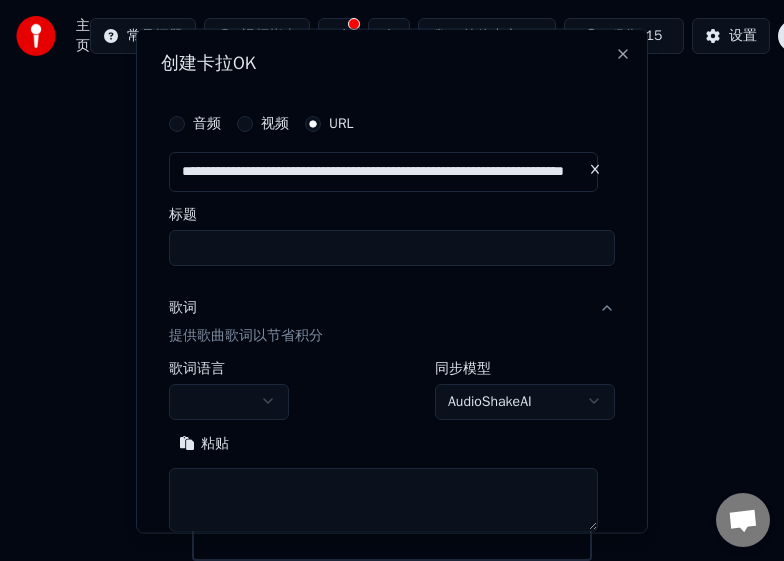 scroll, scrollTop: 0, scrollLeft: 0, axis: both 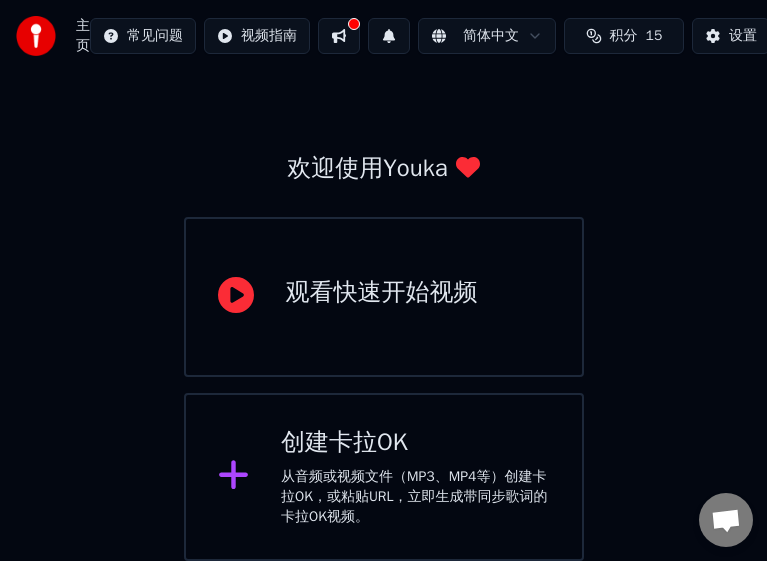 click on "从音频或视频文件（MP3、MP4等）创建卡拉OK，或粘贴URL，立即生成带同步歌词的卡拉OK视频。" at bounding box center (415, 497) 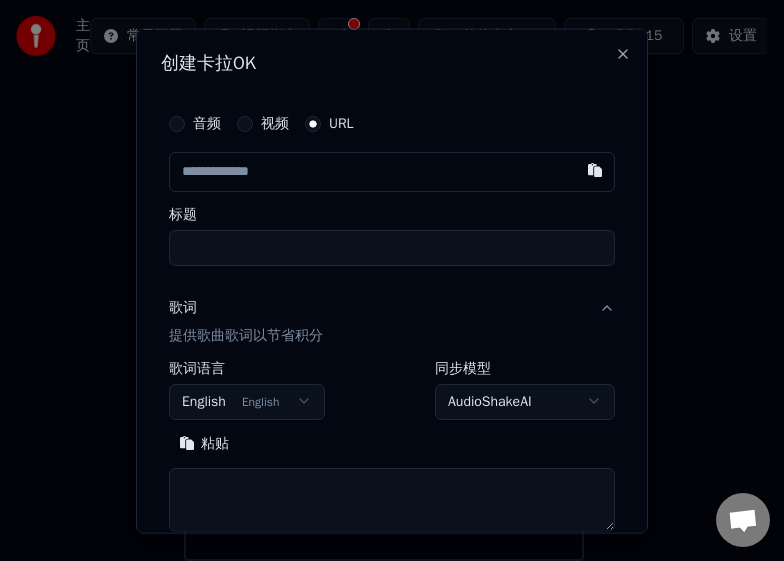 click at bounding box center (392, 171) 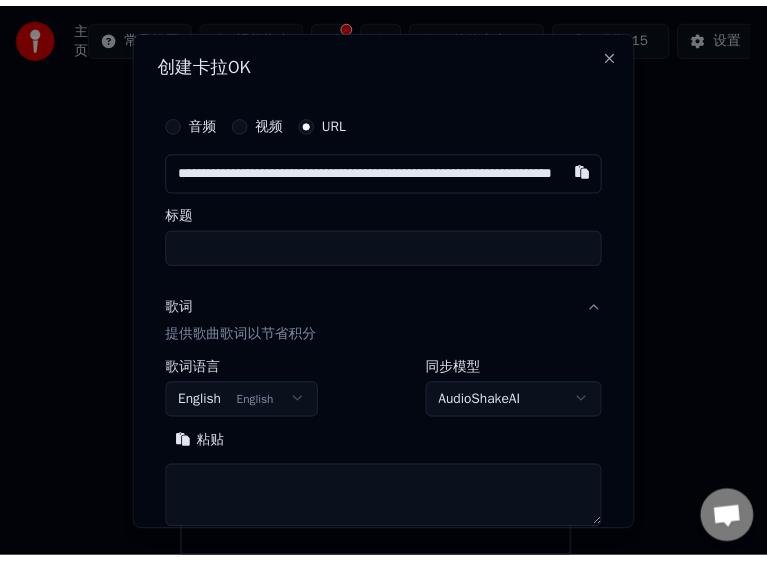 scroll, scrollTop: 0, scrollLeft: 189, axis: horizontal 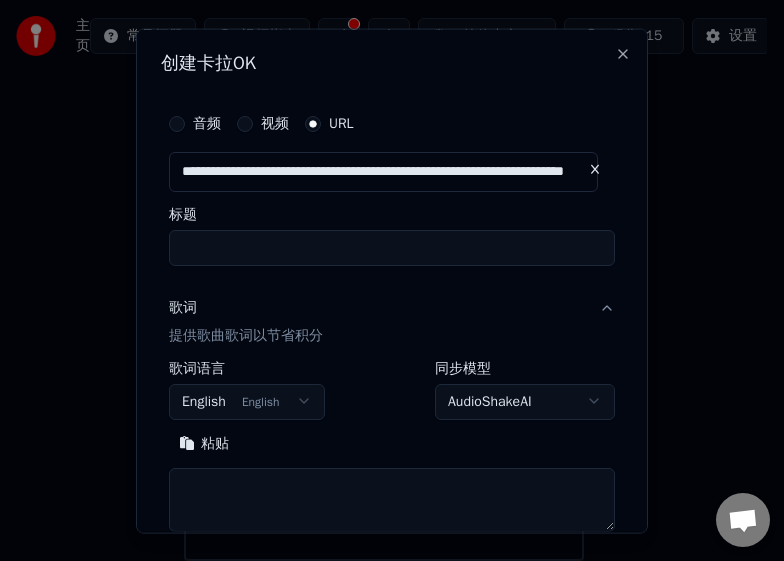 type on "**********" 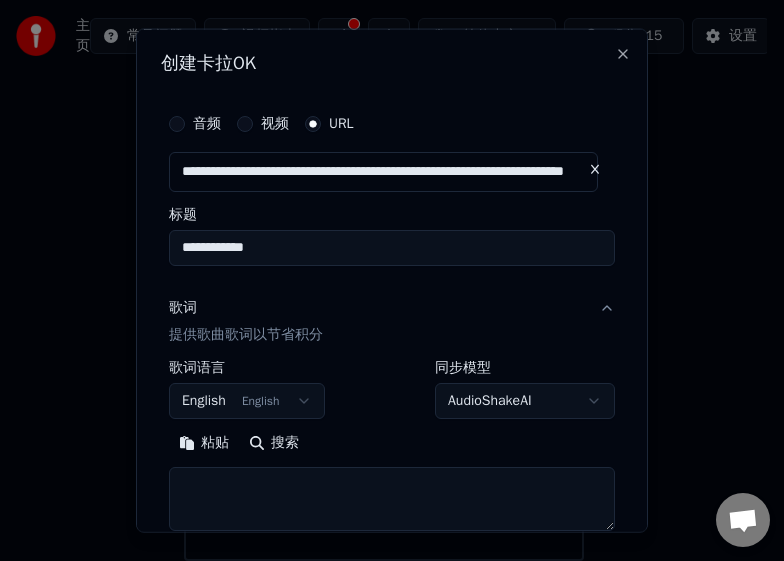 type on "**********" 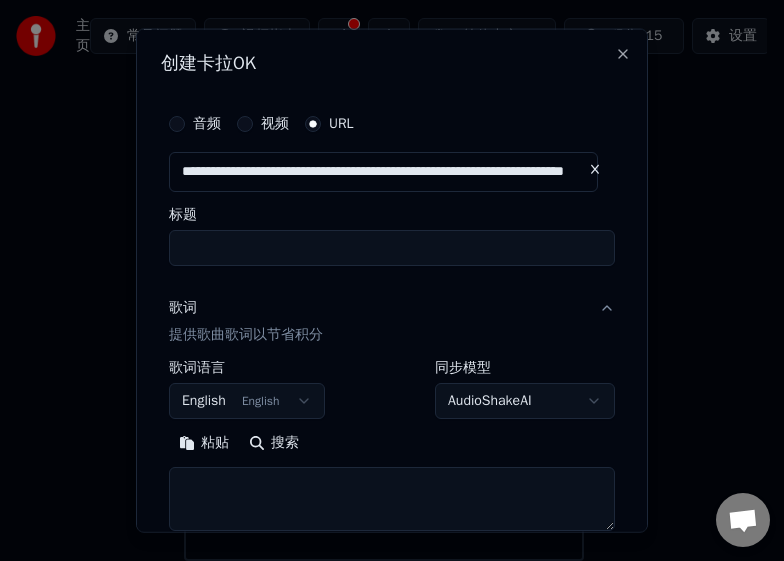 scroll, scrollTop: 0, scrollLeft: 0, axis: both 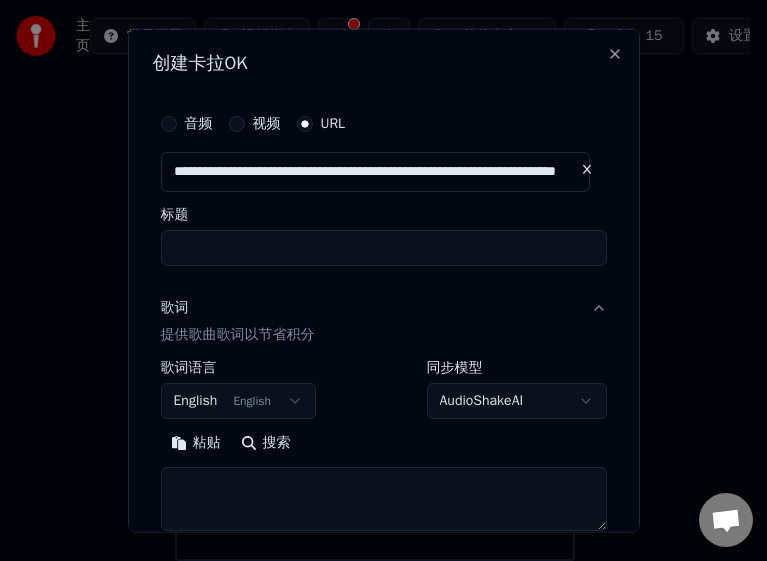 select 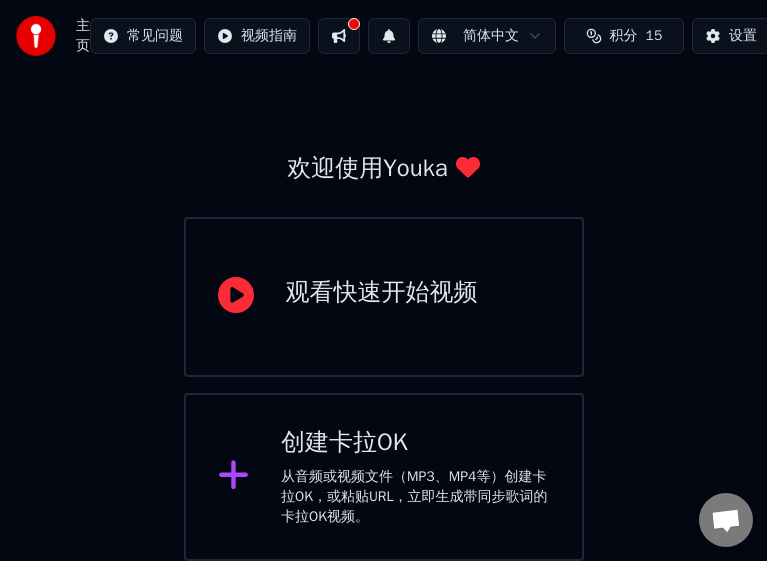 click on "创建卡拉OK" at bounding box center (415, 443) 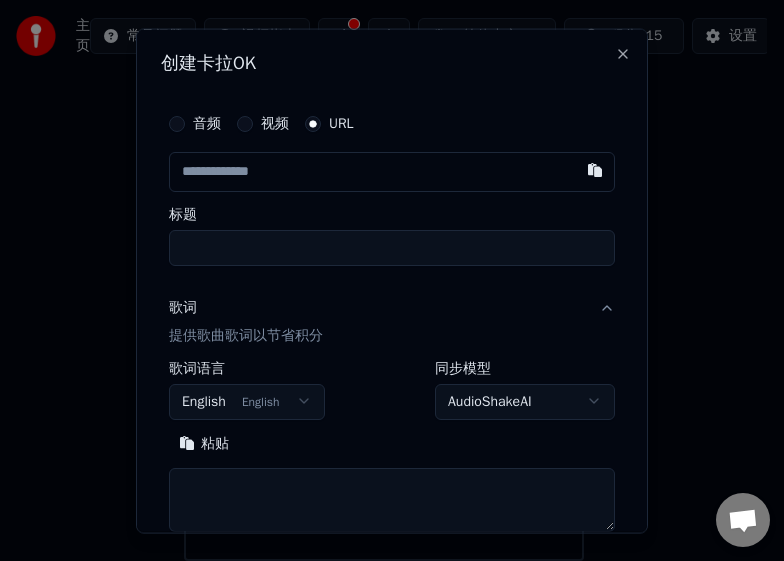 type on "**********" 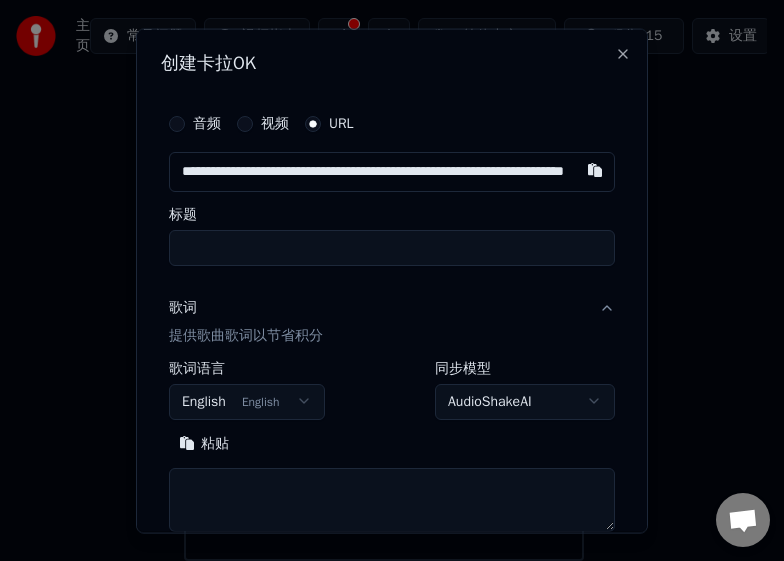 scroll, scrollTop: 0, scrollLeft: 189, axis: horizontal 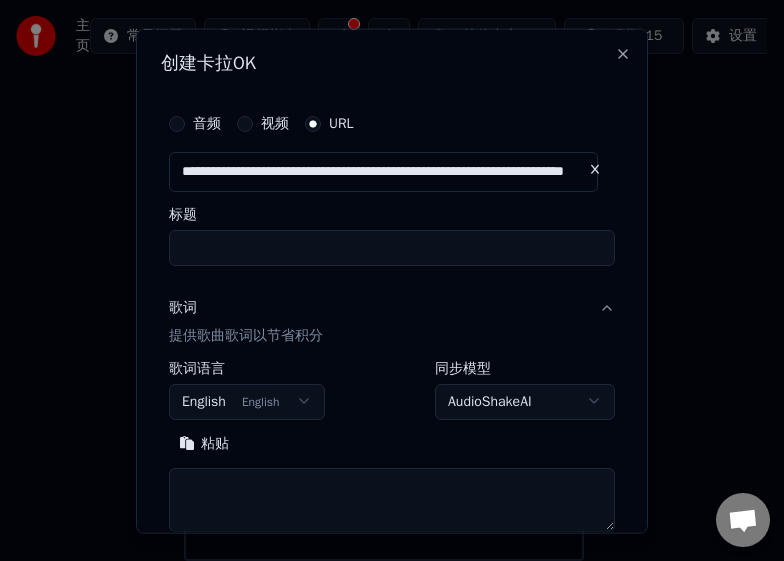 type on "**********" 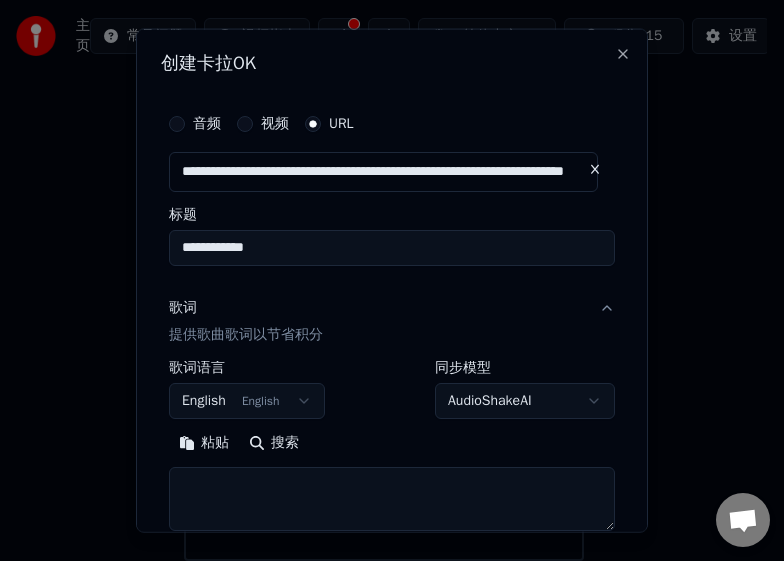 type on "**********" 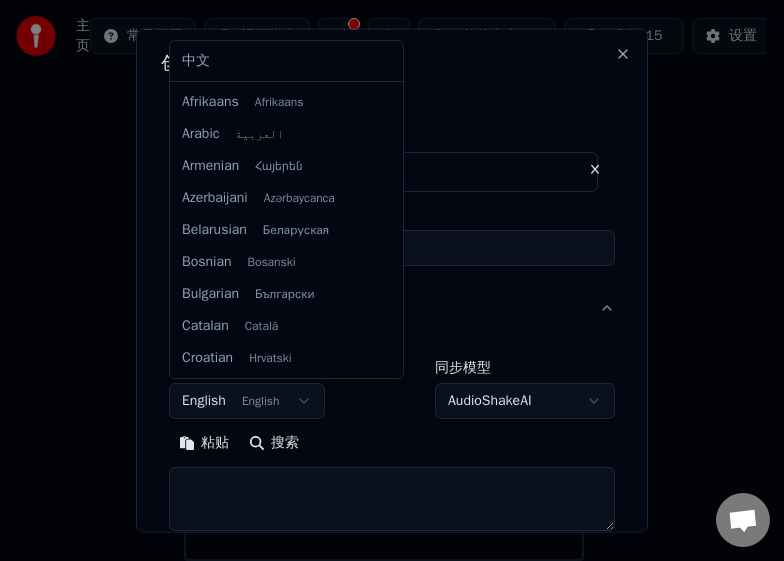scroll, scrollTop: 0, scrollLeft: 0, axis: both 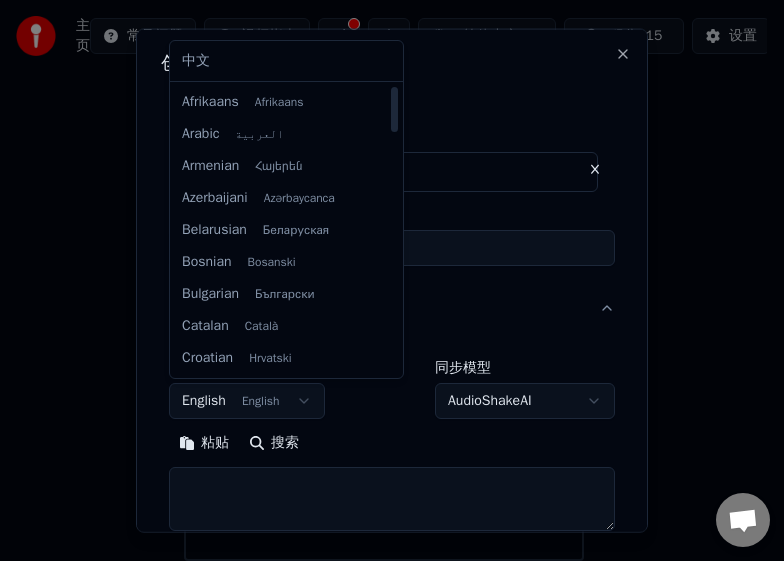 select on "**" 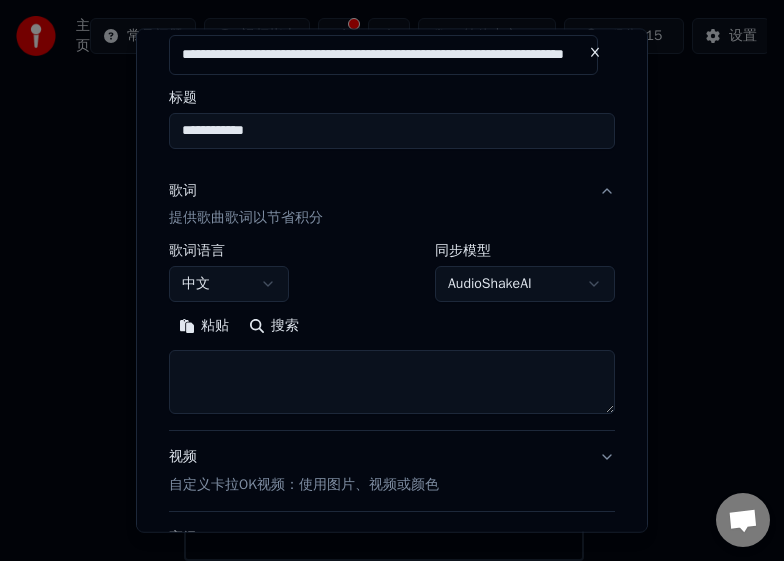 scroll, scrollTop: 133, scrollLeft: 0, axis: vertical 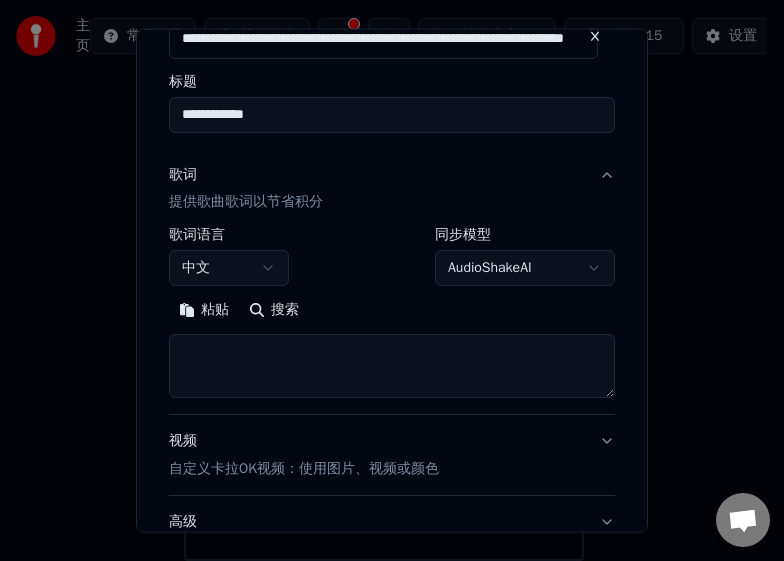 click on "搜索" at bounding box center (274, 310) 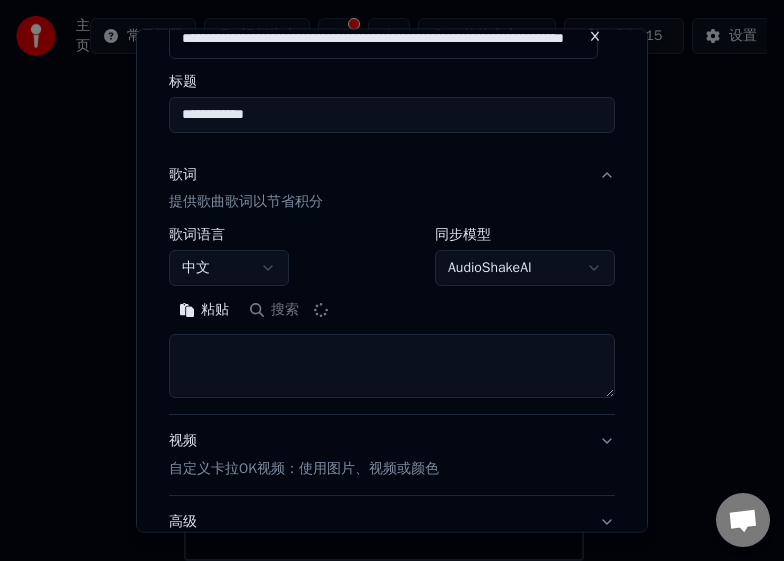 type on "**********" 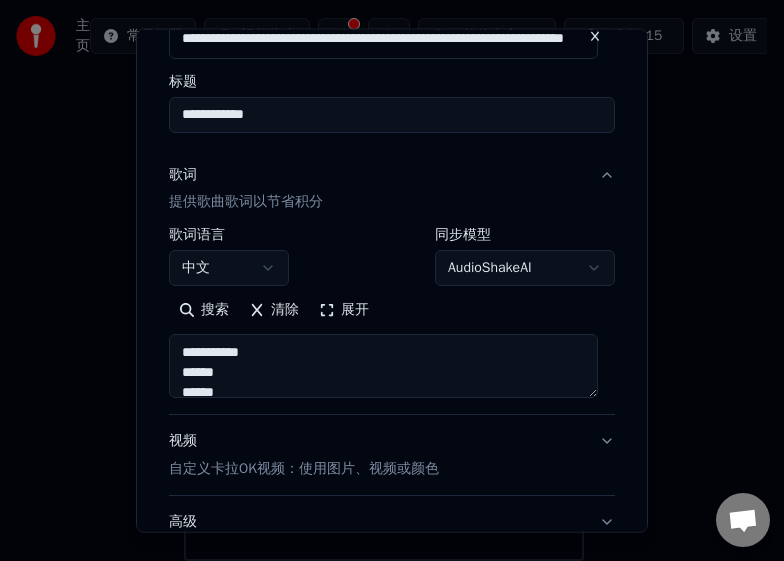 scroll, scrollTop: 133, scrollLeft: 0, axis: vertical 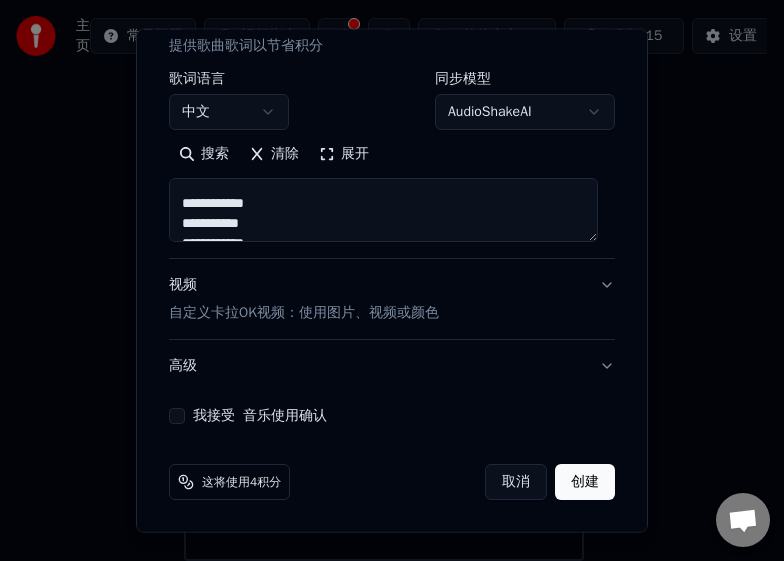 click on "**********" at bounding box center [392, 119] 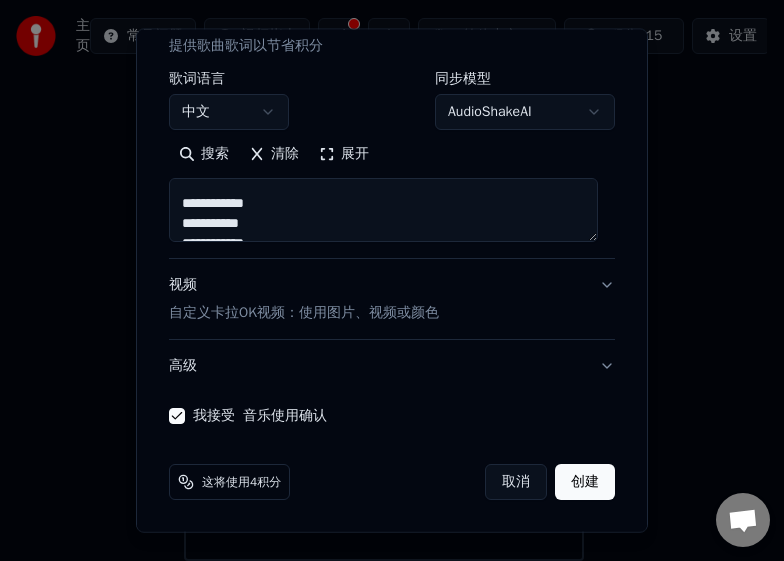 click on "高级" at bounding box center [392, 366] 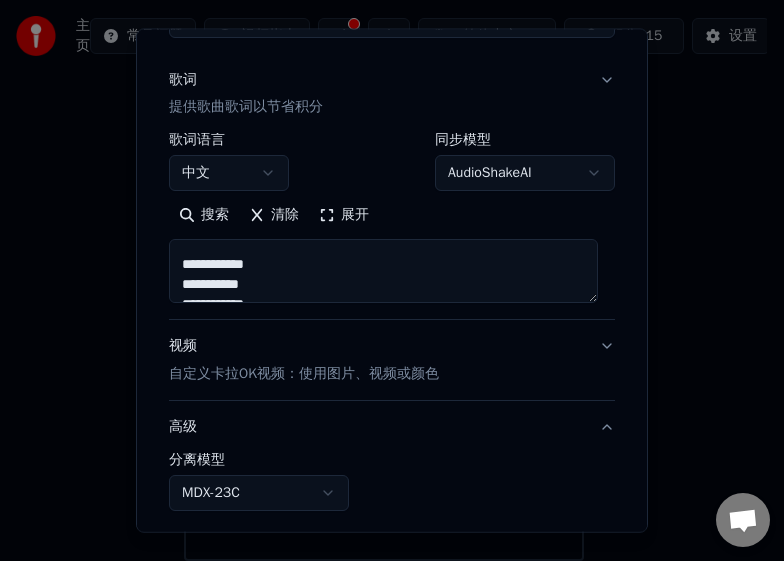 scroll, scrollTop: 177, scrollLeft: 0, axis: vertical 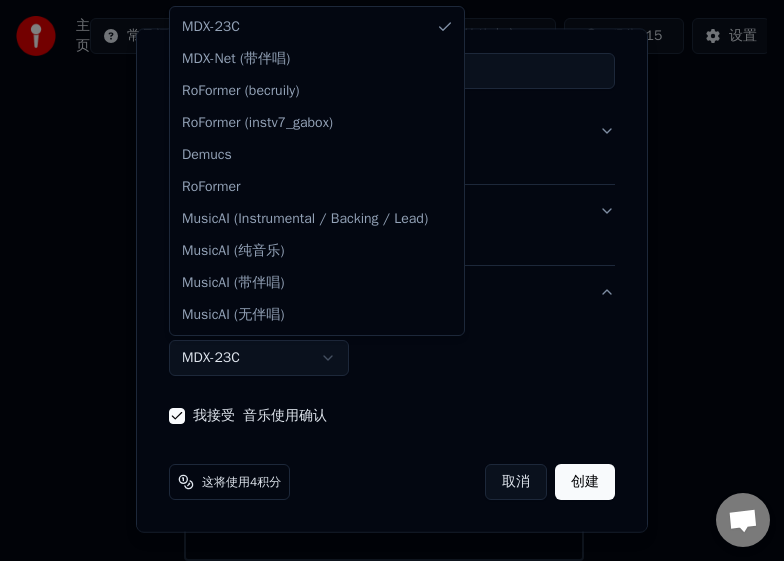 click on "**********" at bounding box center [383, 261] 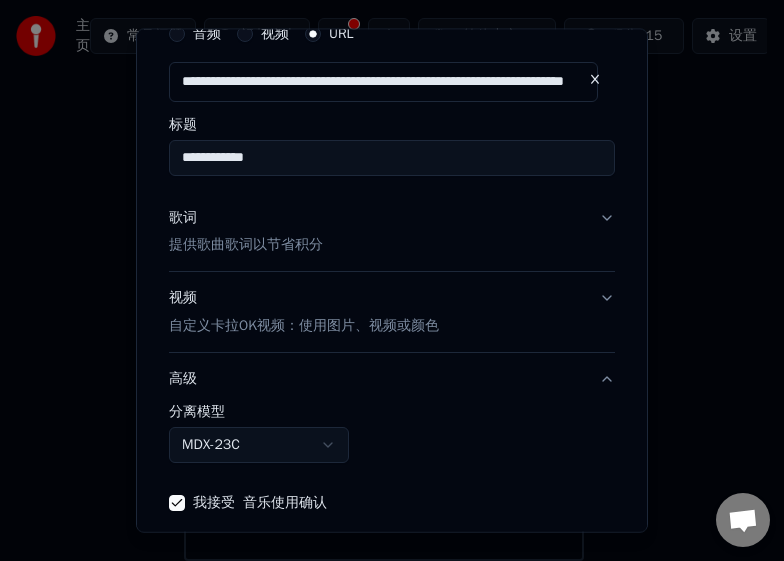 scroll, scrollTop: 177, scrollLeft: 0, axis: vertical 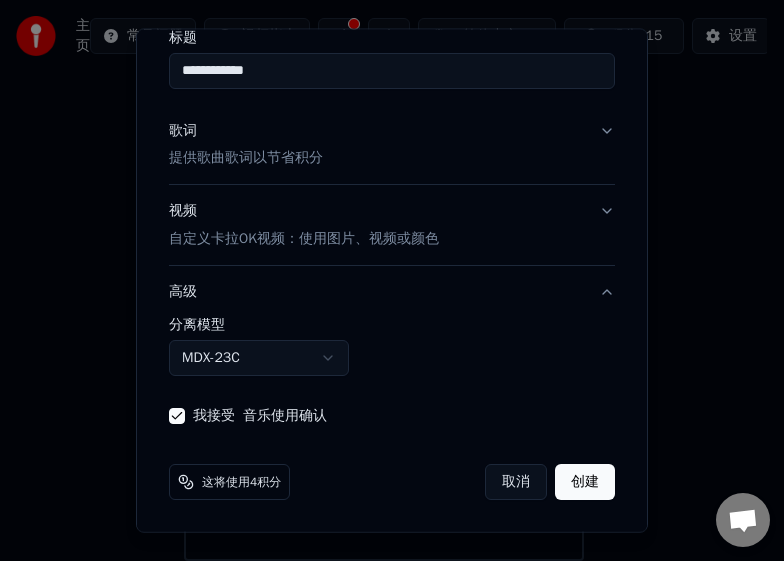 click on "创建" at bounding box center (585, 482) 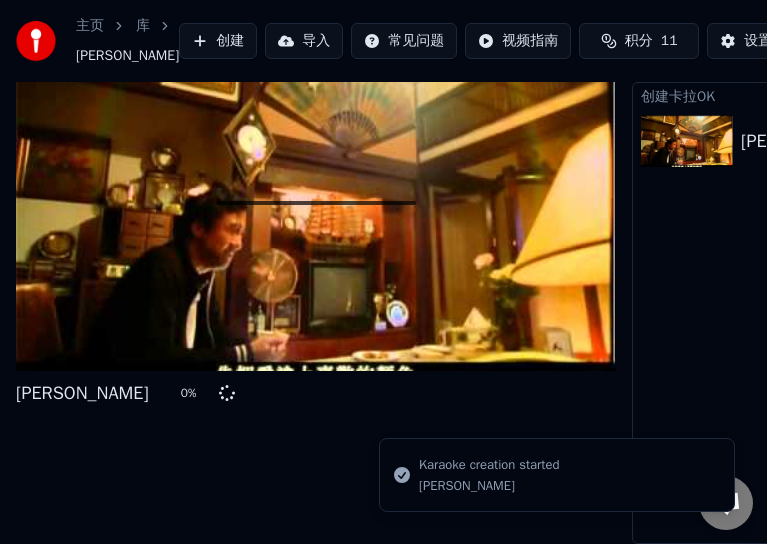 scroll, scrollTop: 173, scrollLeft: 0, axis: vertical 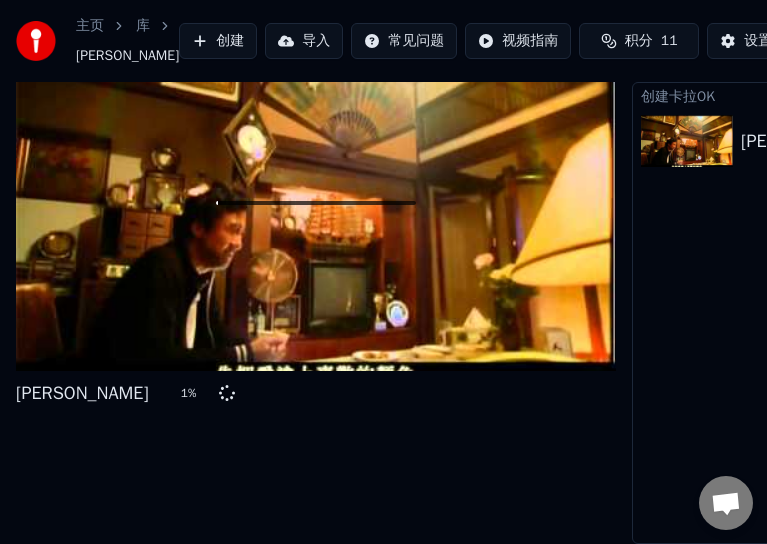 click on "积分" at bounding box center [639, 41] 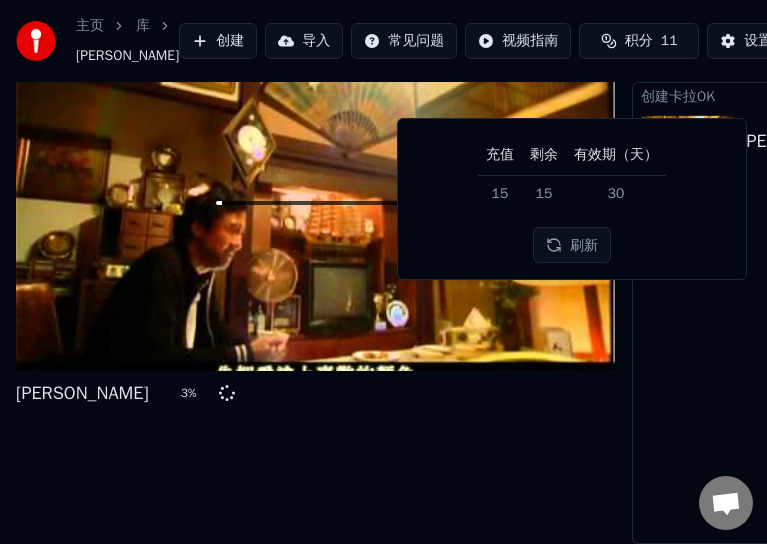click on "充值" at bounding box center [500, 155] 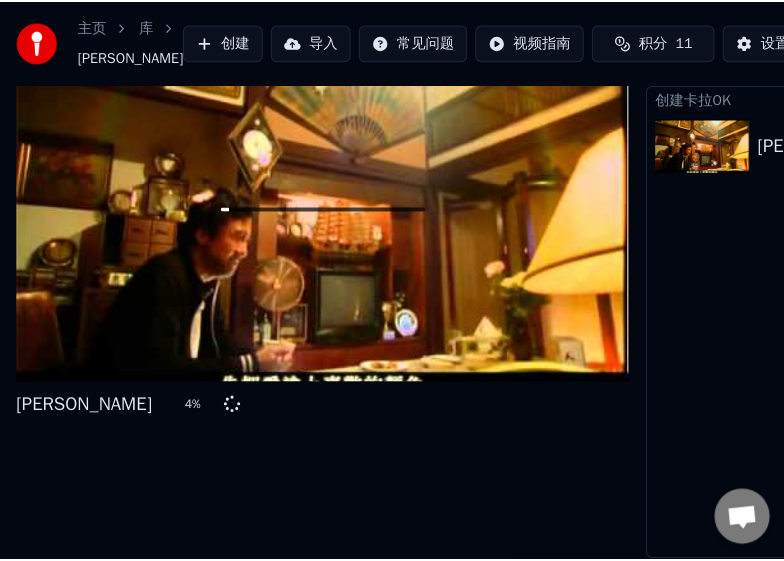 scroll, scrollTop: 156, scrollLeft: 0, axis: vertical 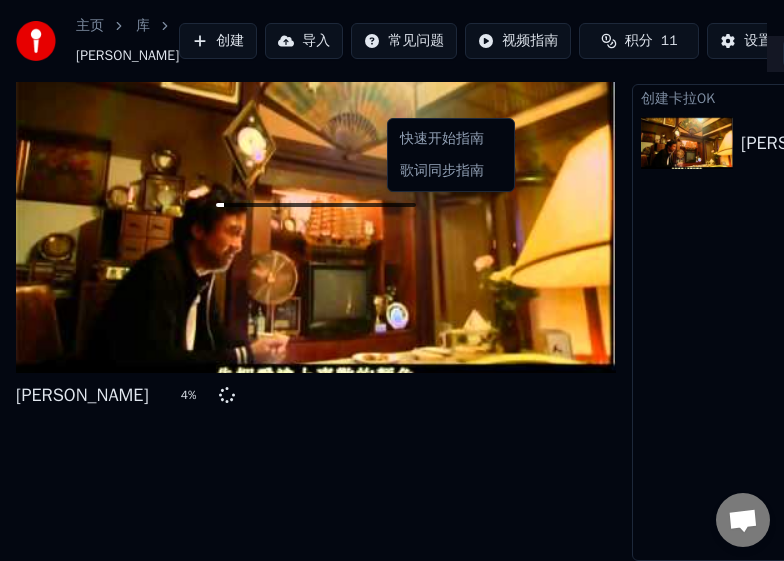 click on "主页 库 [PERSON_NAME] 创建 导入 常见问题 视频指南 积分 11 设置 [PERSON_NAME] 4 % 队列 ( 1 ) 任务 ( 1 ) 库 创建卡拉OK 周杰倫 [PERSON_NAME] 4 %
快速开始指南 歌词同步指南" at bounding box center [392, 234] 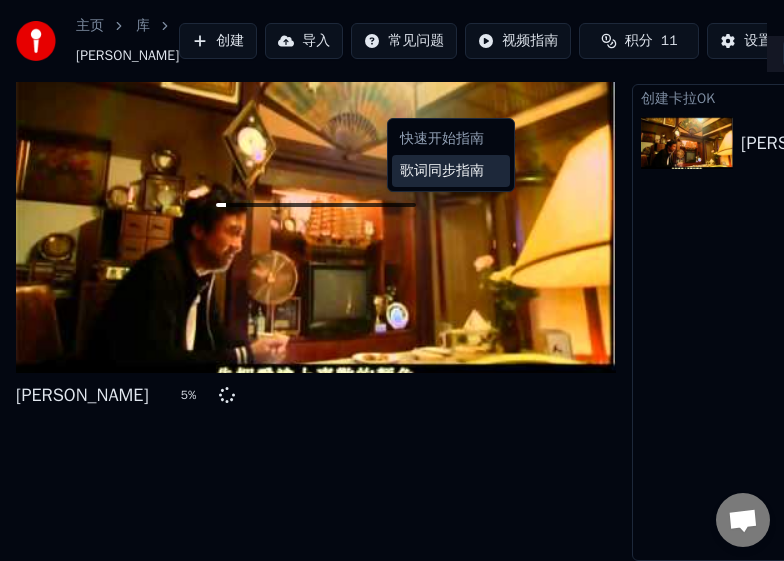 click on "歌词同步指南" at bounding box center [451, 171] 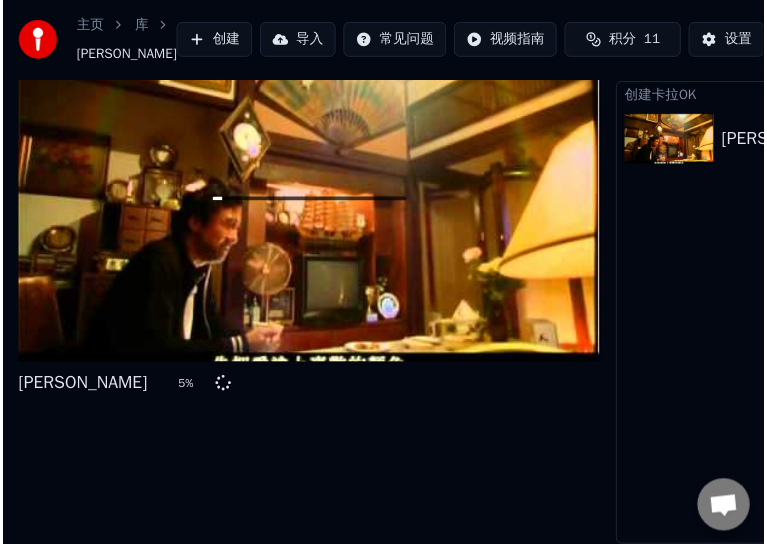 scroll, scrollTop: 136, scrollLeft: 0, axis: vertical 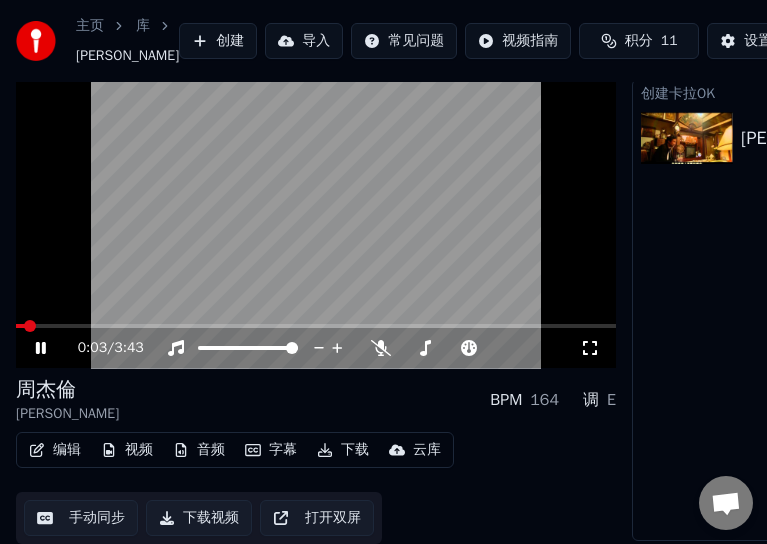 click 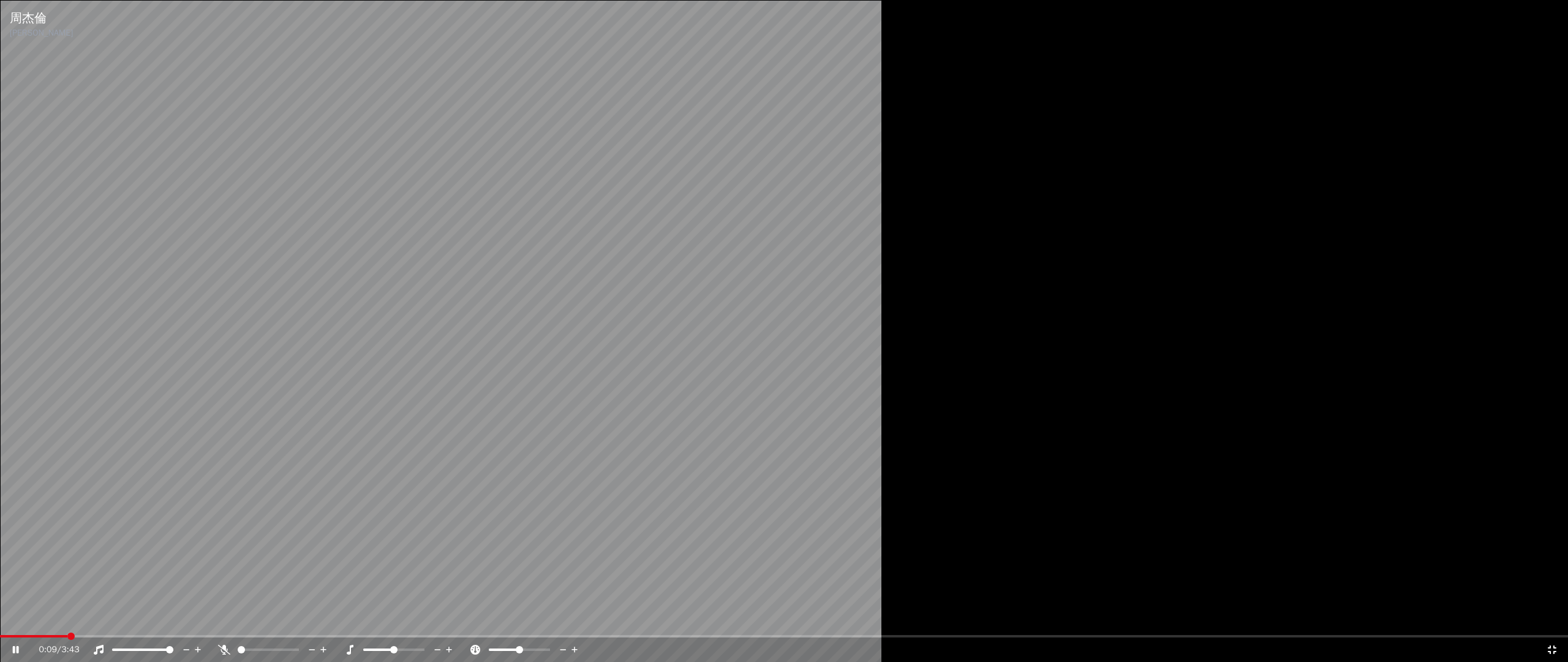 click at bounding box center (662, 331) 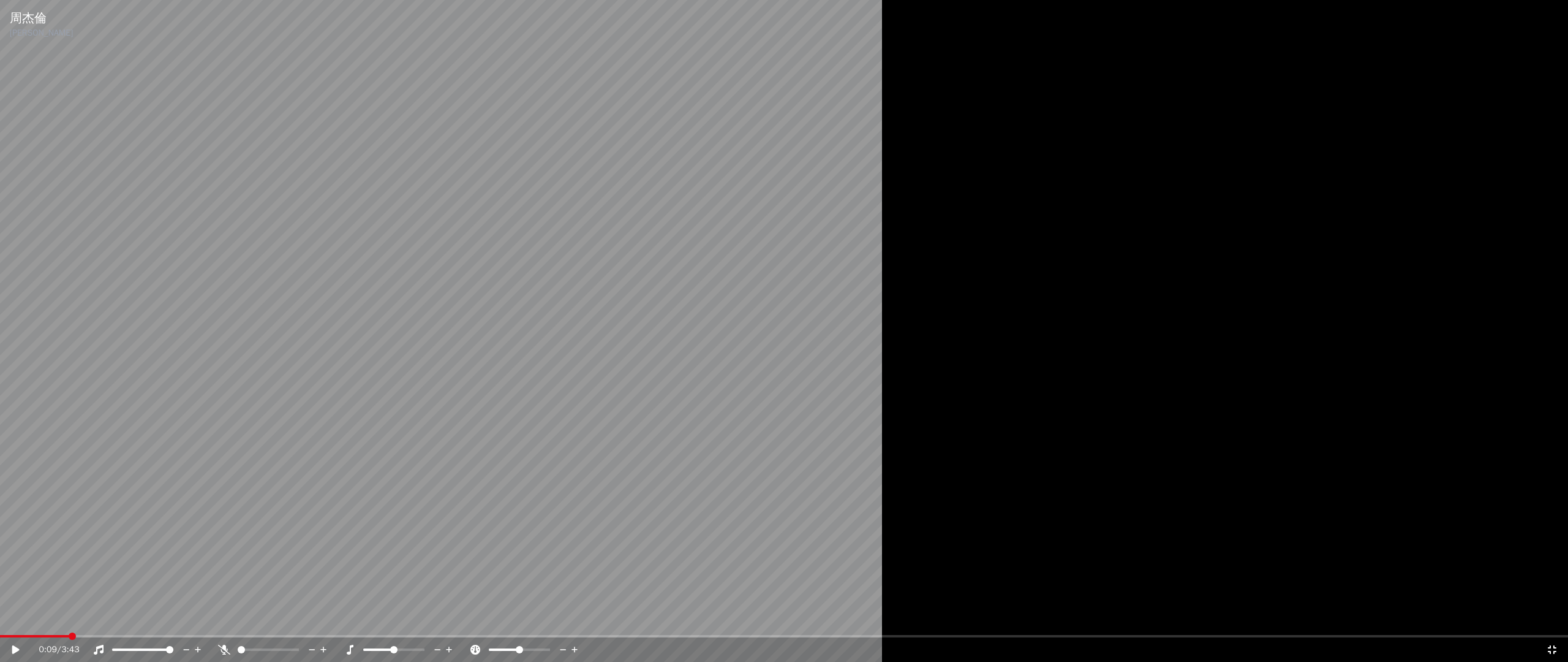 click at bounding box center (662, 331) 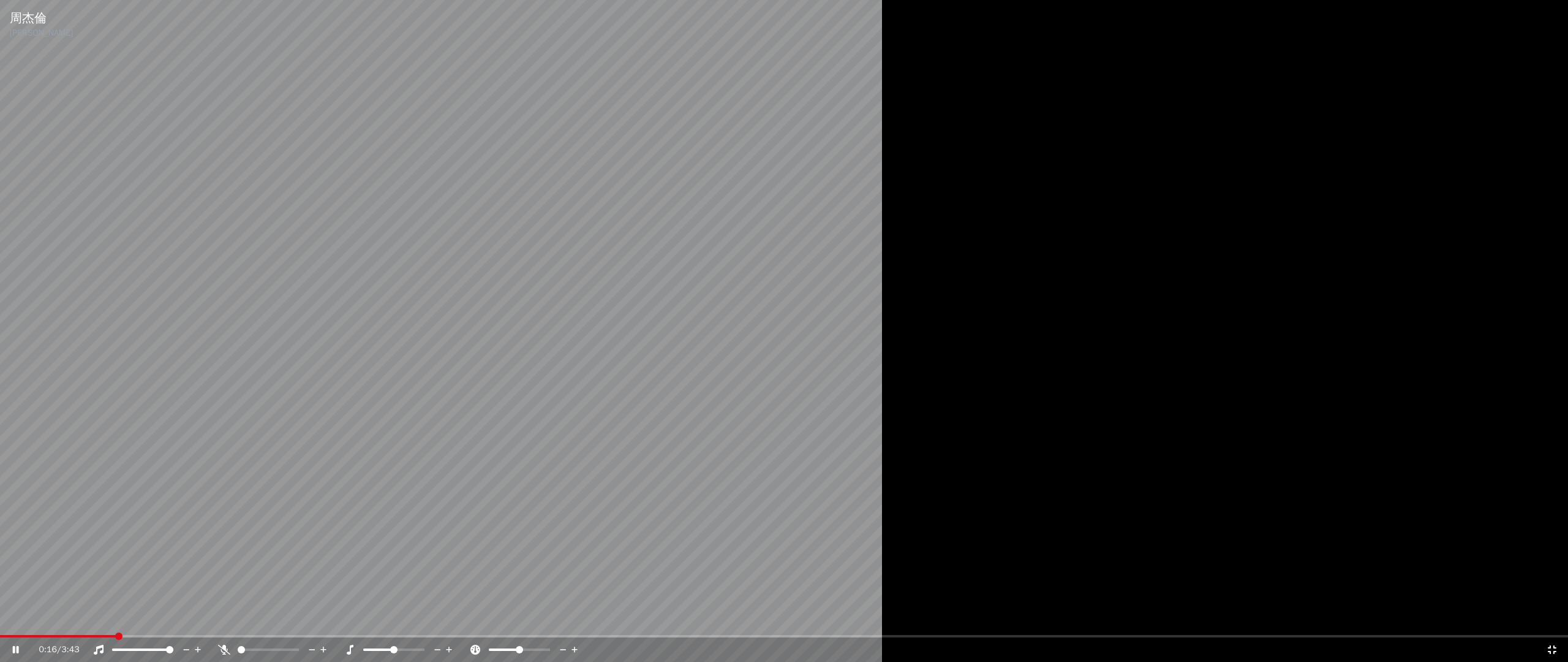 click at bounding box center (784, 636) 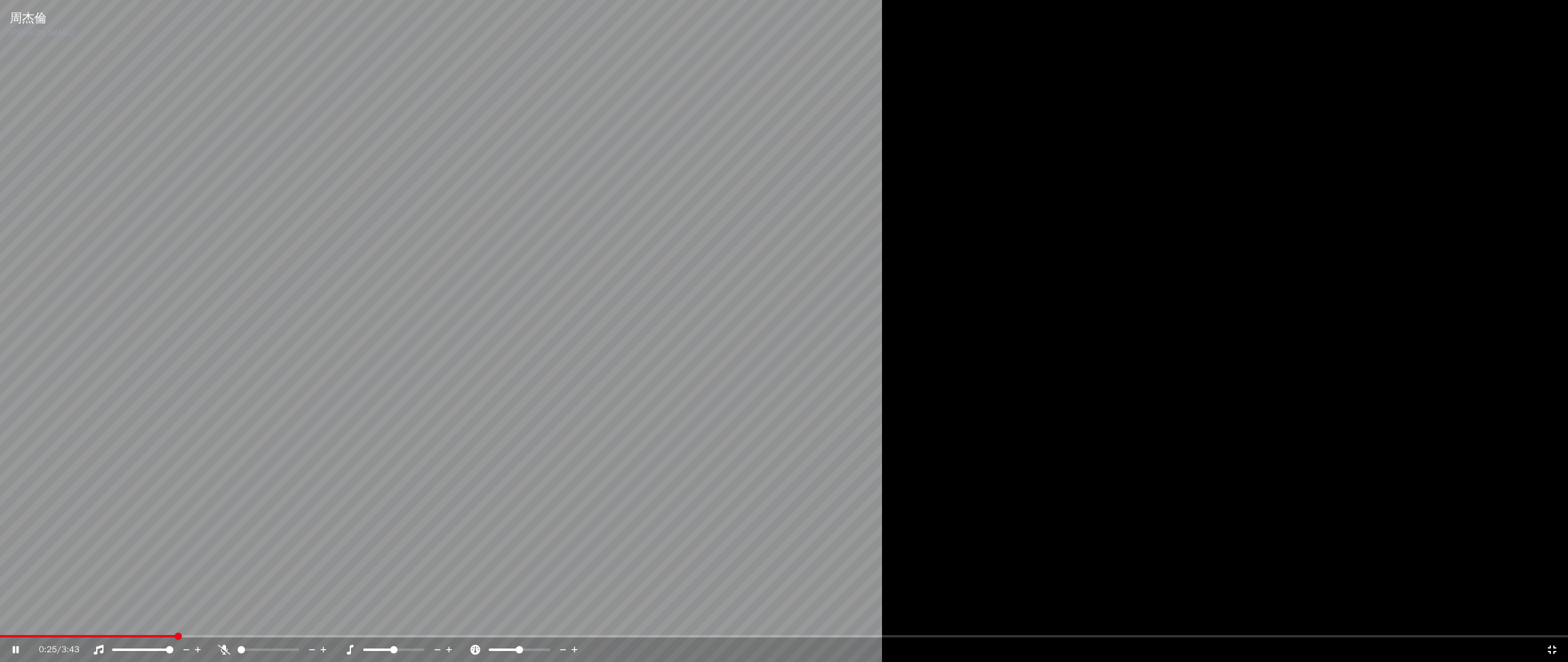click at bounding box center [784, 636] 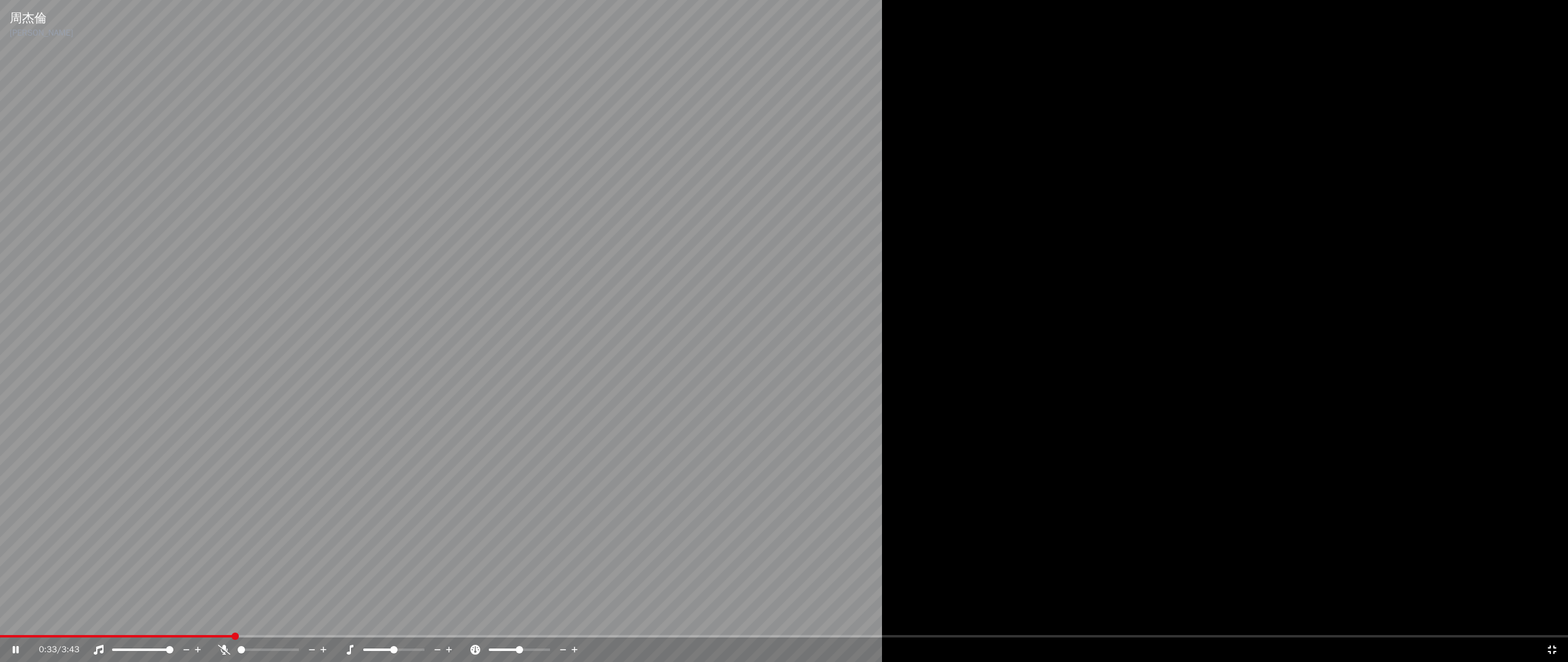 click on "0:33  /  3:43" at bounding box center (784, 650) 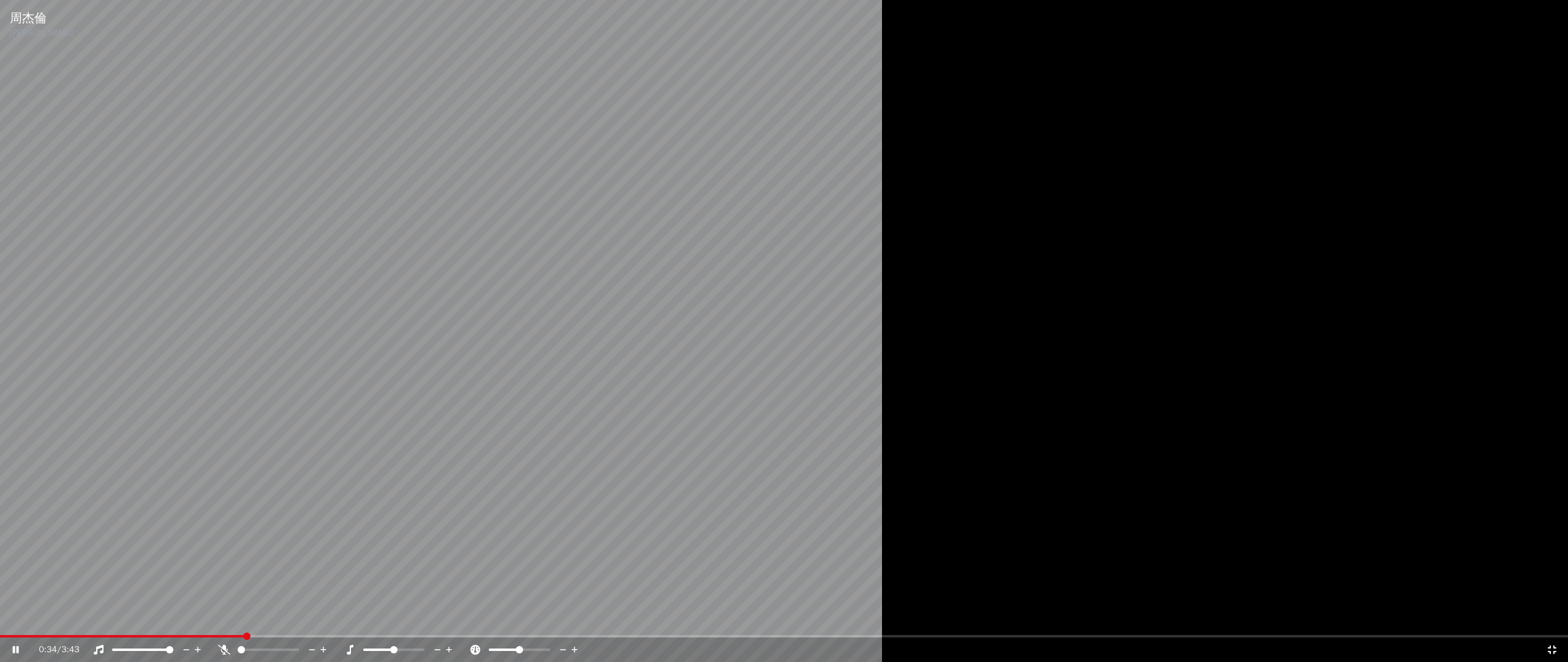 click 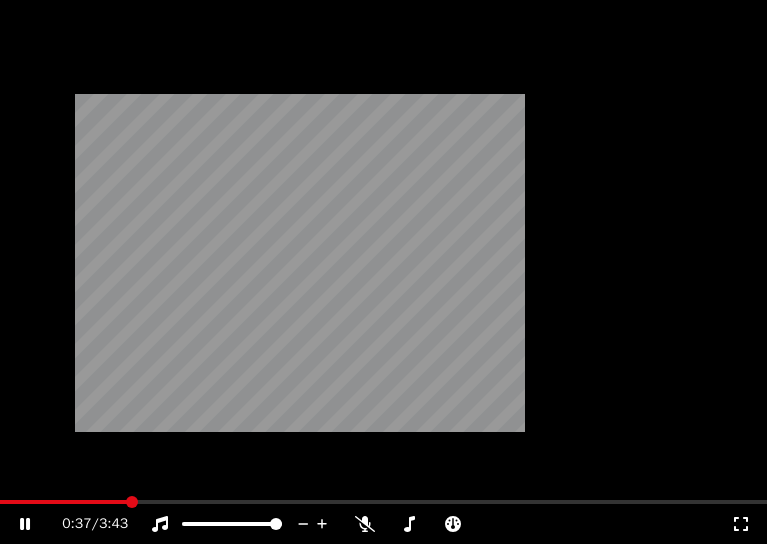 scroll, scrollTop: 173, scrollLeft: 0, axis: vertical 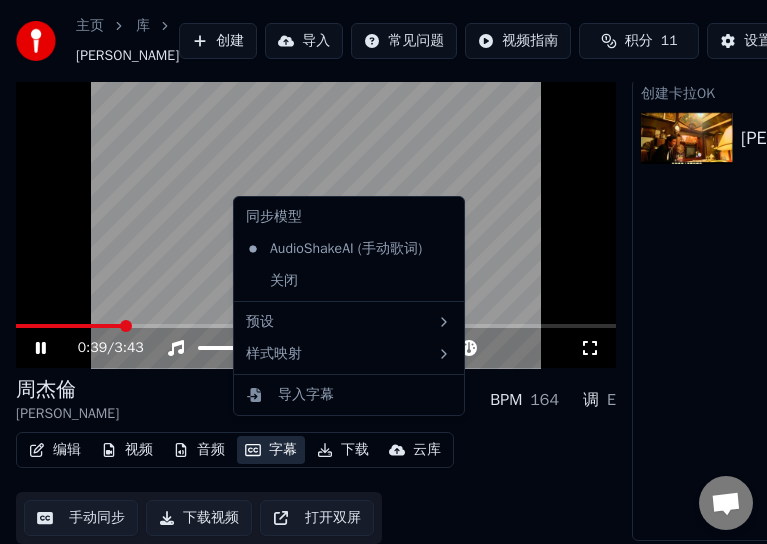 click on "字幕" at bounding box center (271, 450) 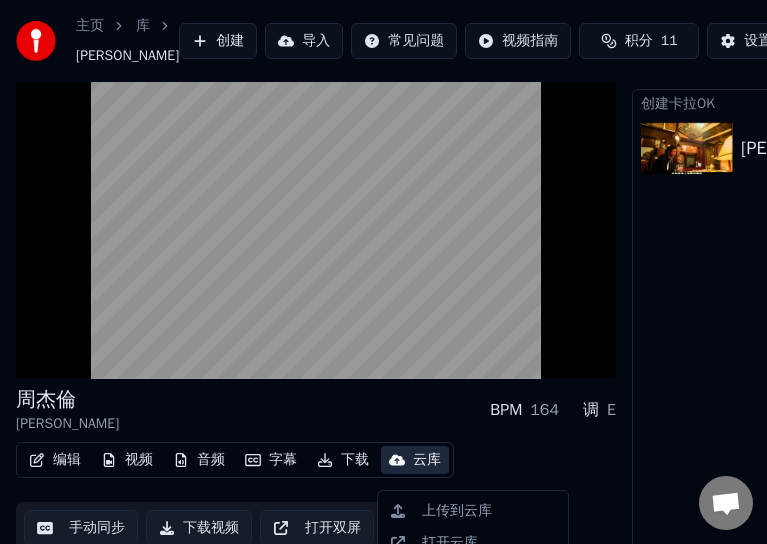 scroll, scrollTop: 0, scrollLeft: 0, axis: both 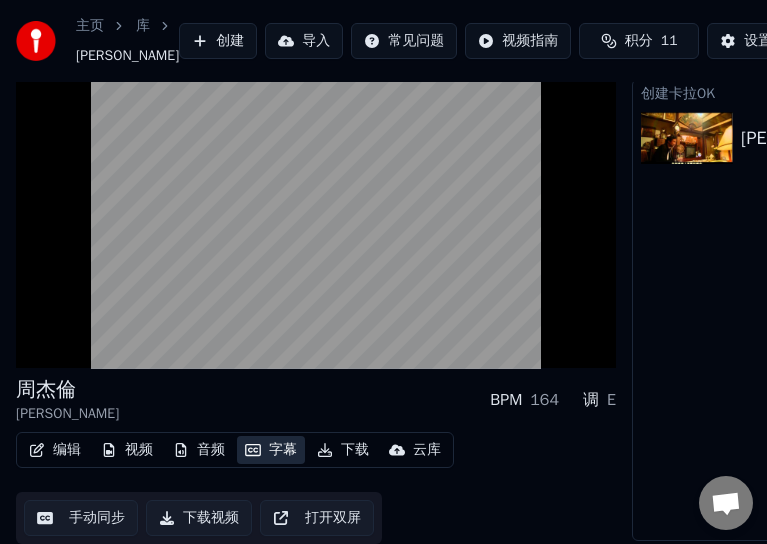 click on "字幕" at bounding box center [271, 450] 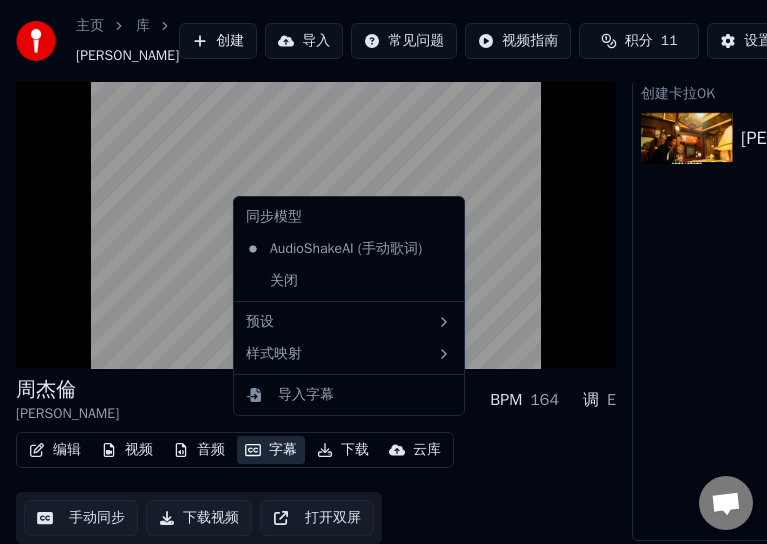 click on "字幕" at bounding box center [271, 450] 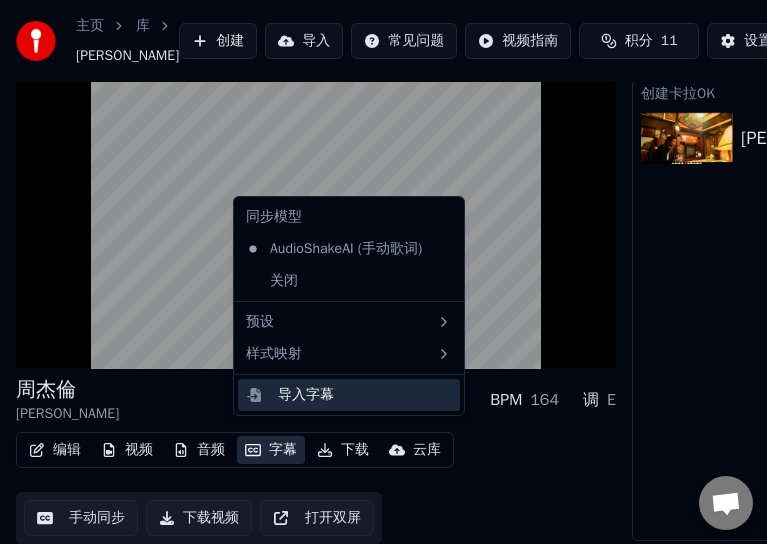 click on "导入字幕" at bounding box center (365, 395) 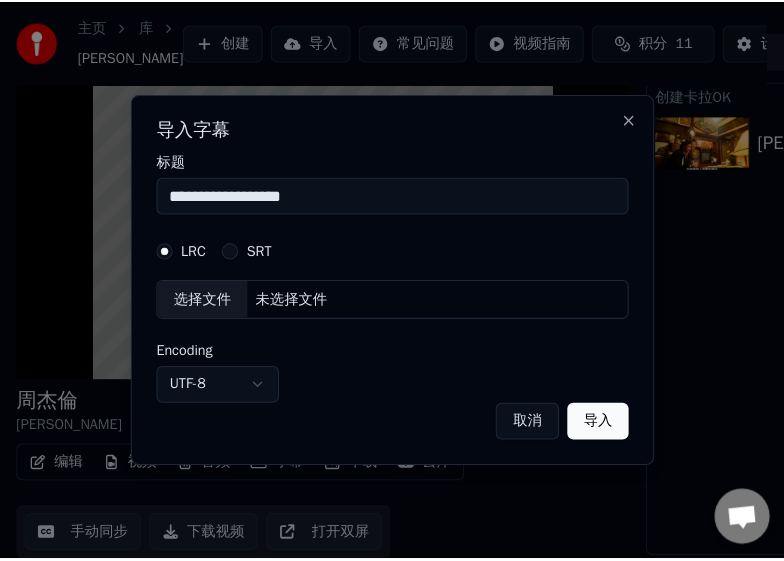 scroll, scrollTop: 156, scrollLeft: 0, axis: vertical 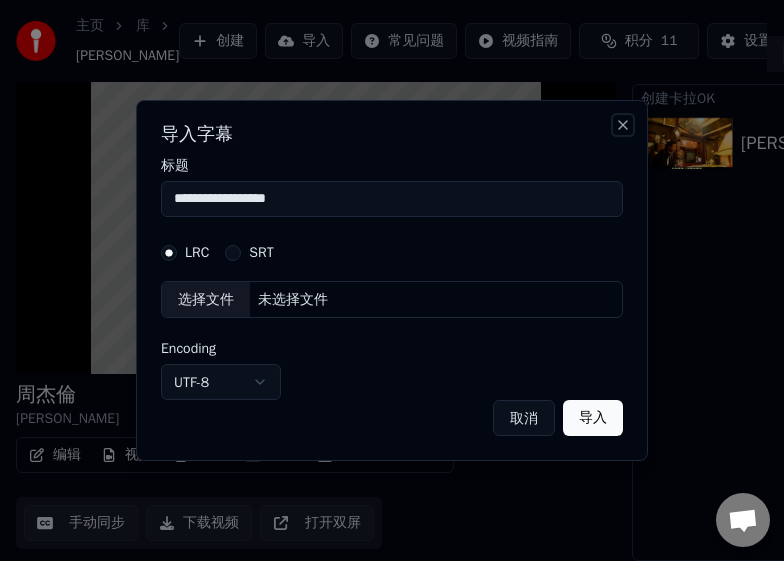 click on "Close" at bounding box center (623, 125) 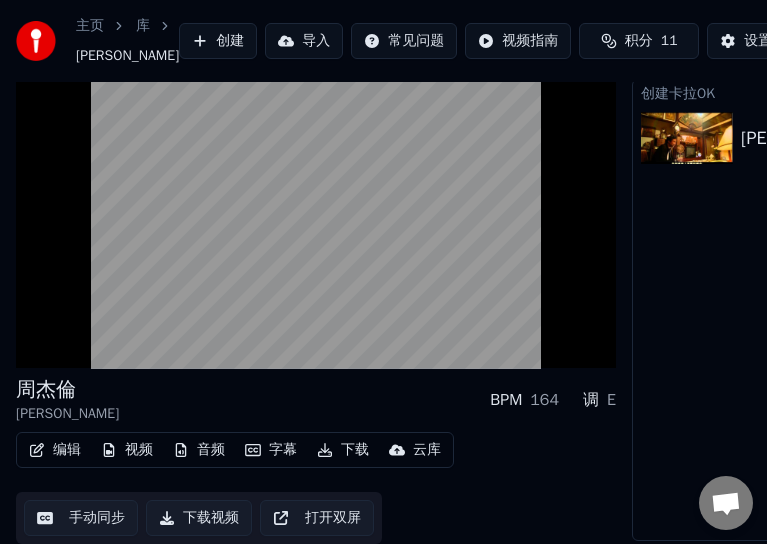 scroll, scrollTop: 173, scrollLeft: 0, axis: vertical 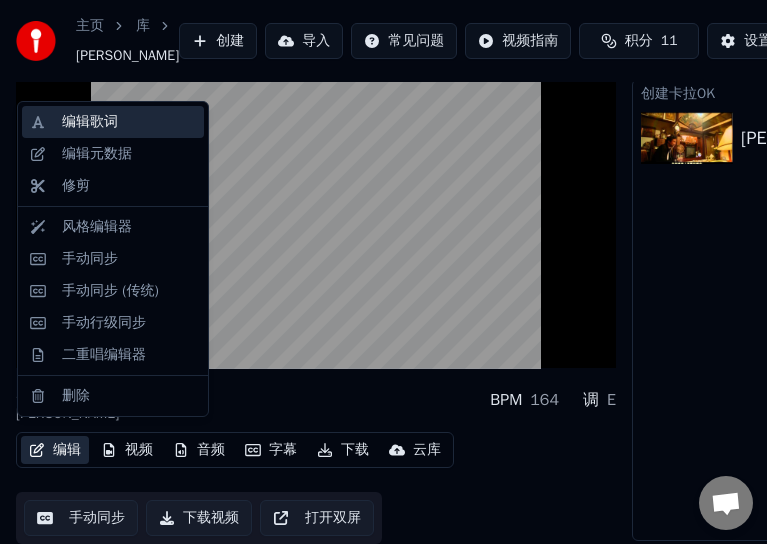 click on "编辑歌词" at bounding box center [113, 122] 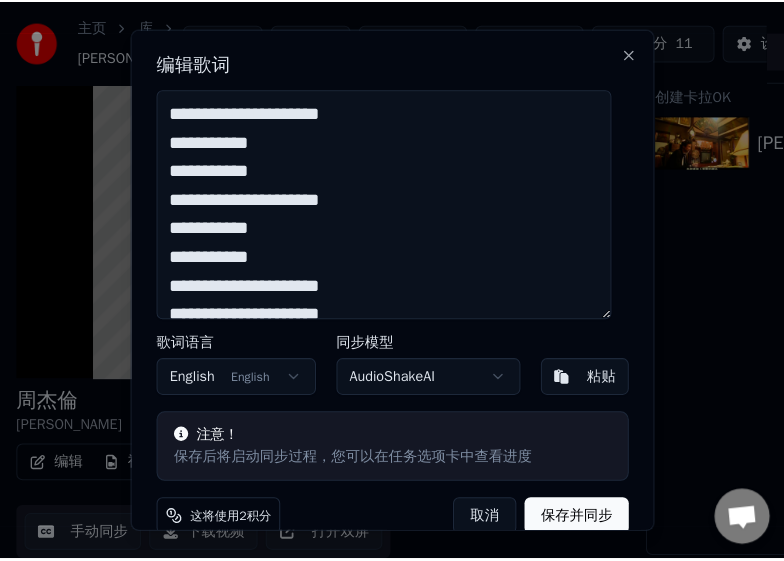 scroll, scrollTop: 156, scrollLeft: 0, axis: vertical 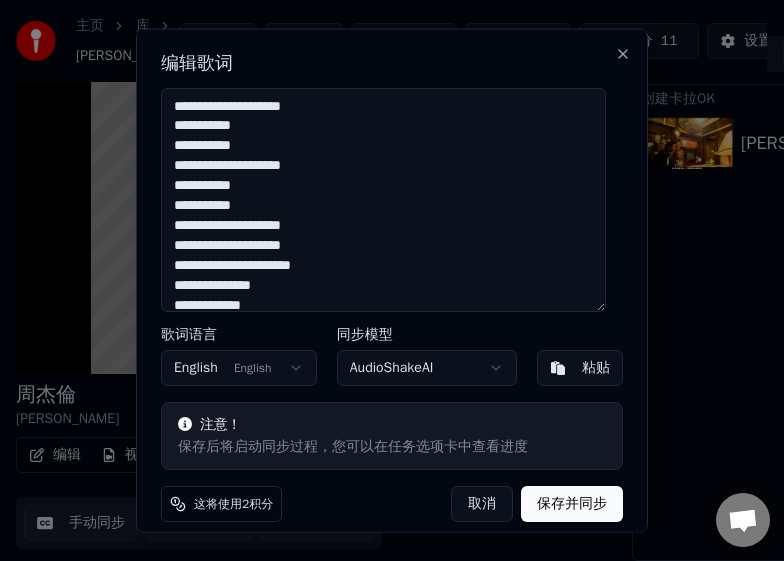 drag, startPoint x: 416, startPoint y: 295, endPoint x: -39, endPoint y: -49, distance: 570.40424 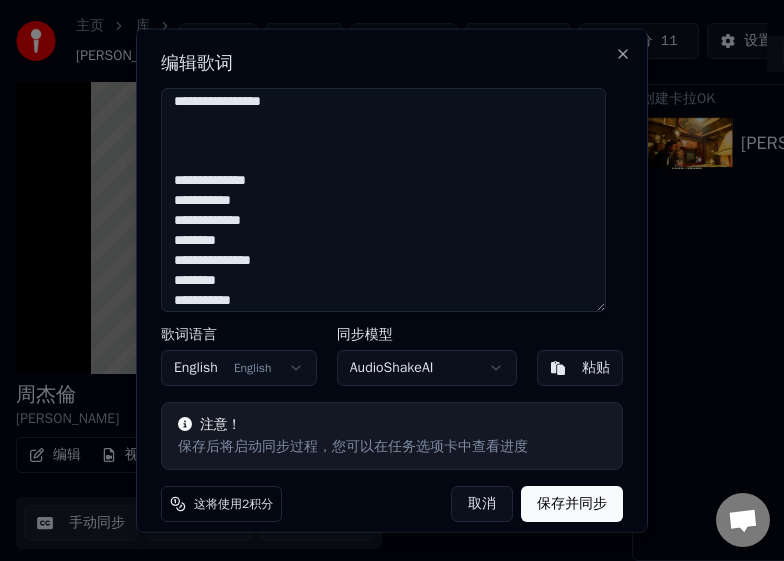 scroll, scrollTop: 0, scrollLeft: 0, axis: both 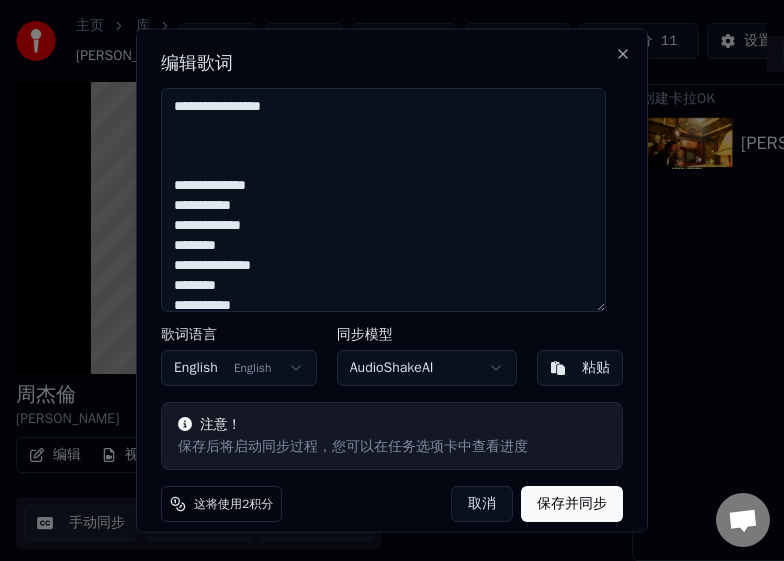 type on "**********" 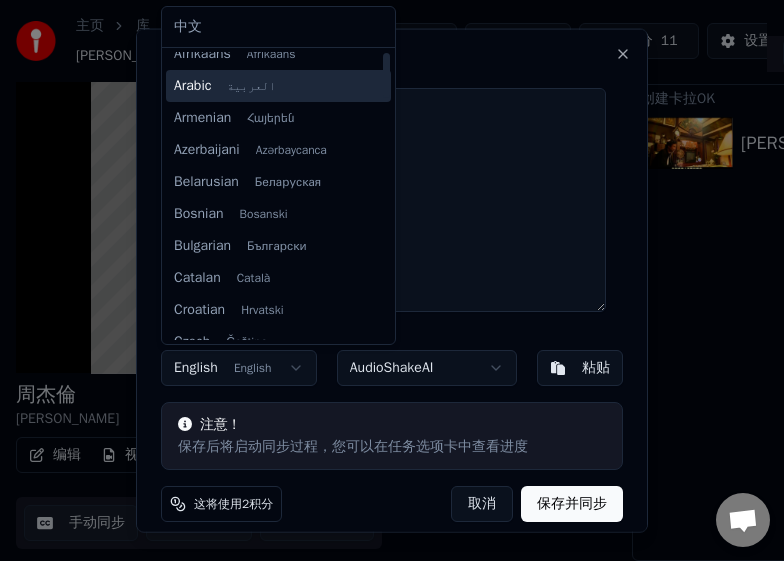 scroll, scrollTop: 0, scrollLeft: 0, axis: both 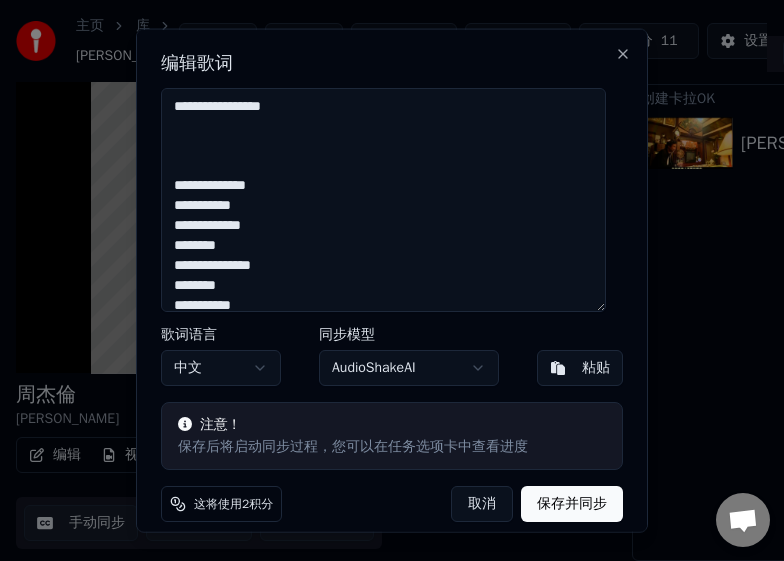 click on "保存并同步" at bounding box center [572, 503] 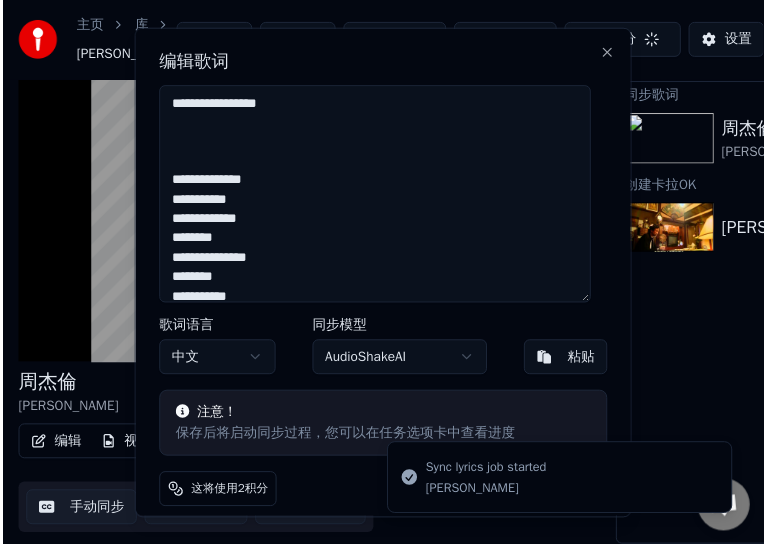 scroll, scrollTop: 136, scrollLeft: 0, axis: vertical 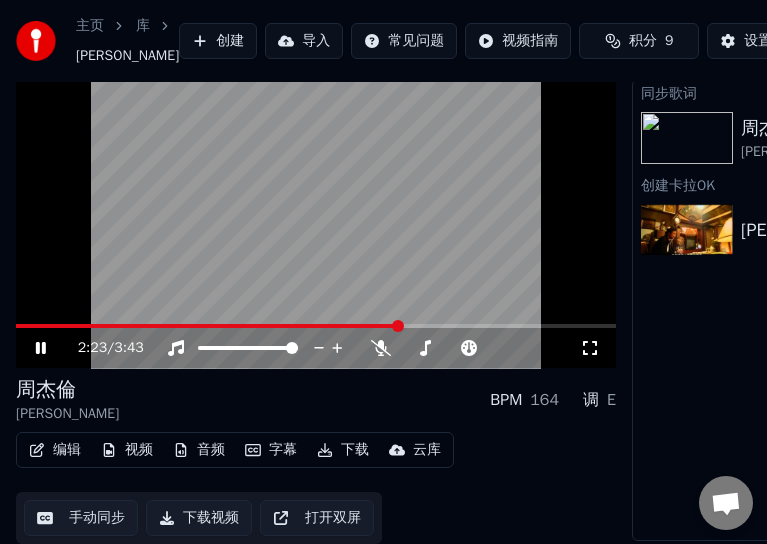 click on "库" at bounding box center [143, 26] 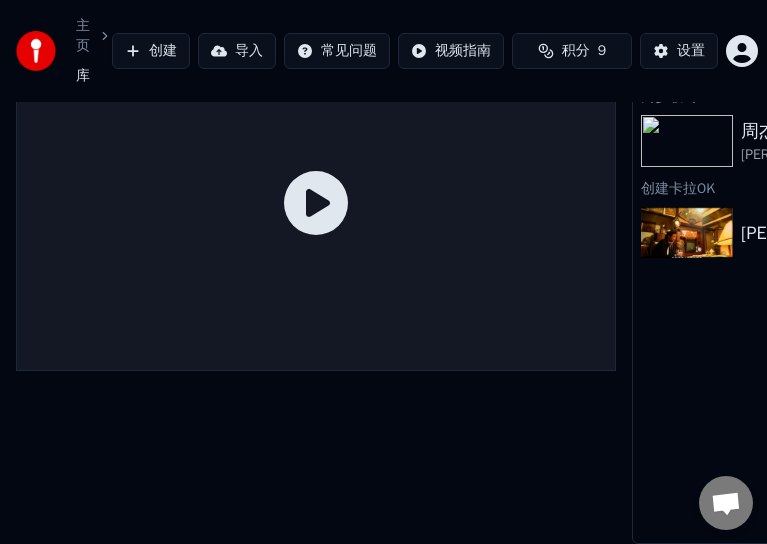 scroll, scrollTop: 46, scrollLeft: 0, axis: vertical 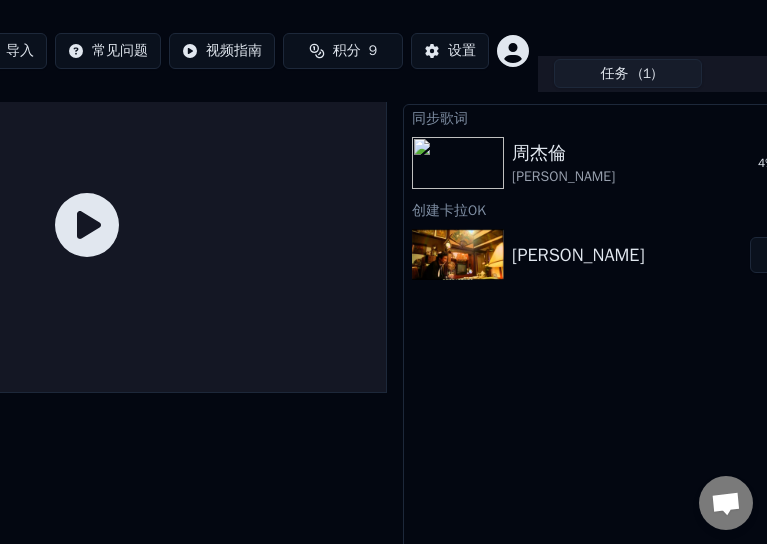 click at bounding box center [458, 163] 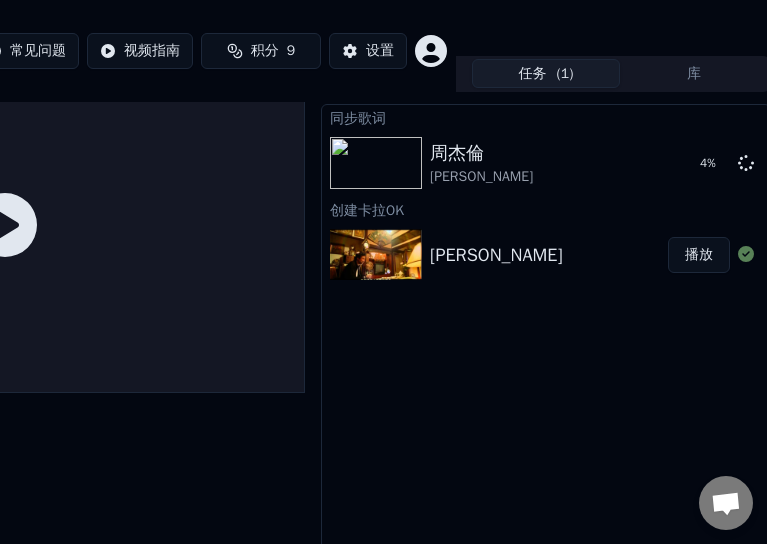 scroll, scrollTop: 46, scrollLeft: 315, axis: both 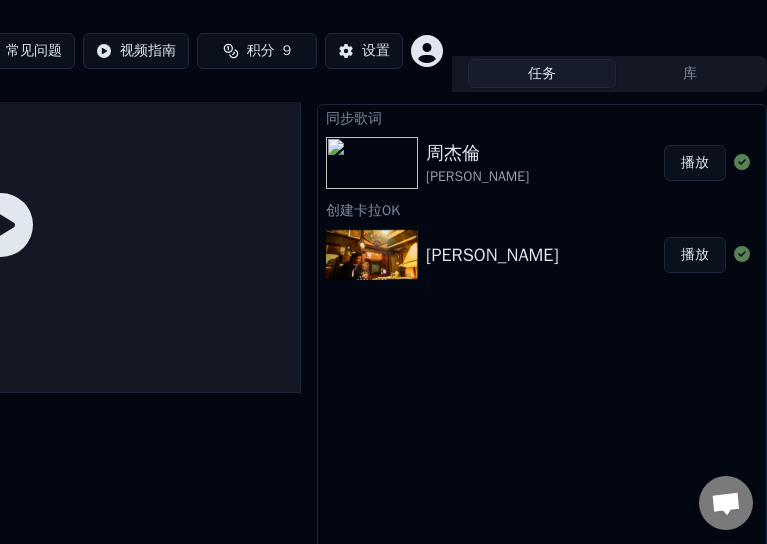click on "[PERSON_NAME]" at bounding box center [477, 177] 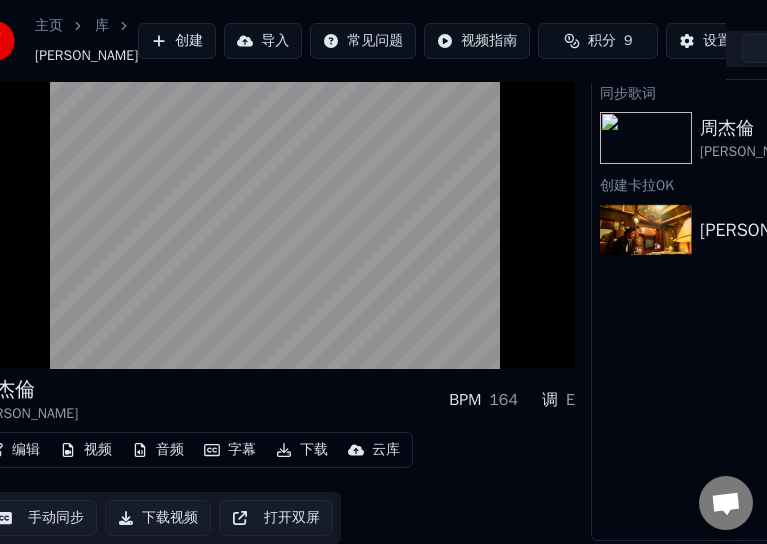 scroll, scrollTop: 136, scrollLeft: 0, axis: vertical 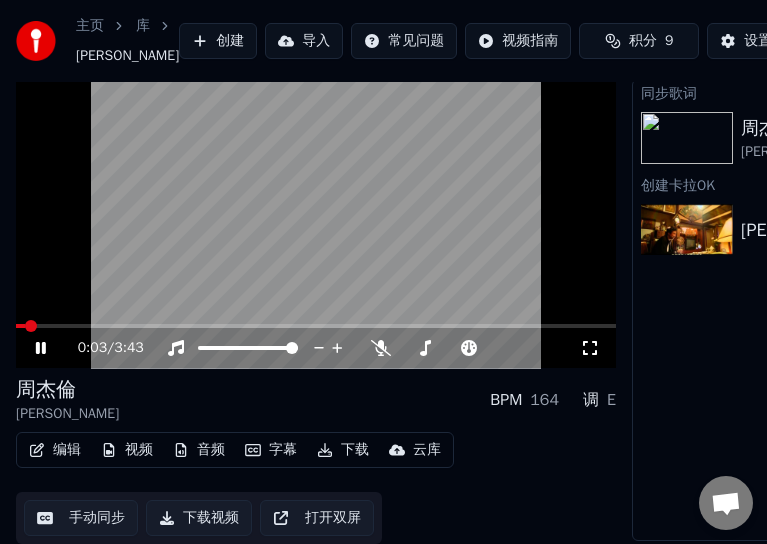 click 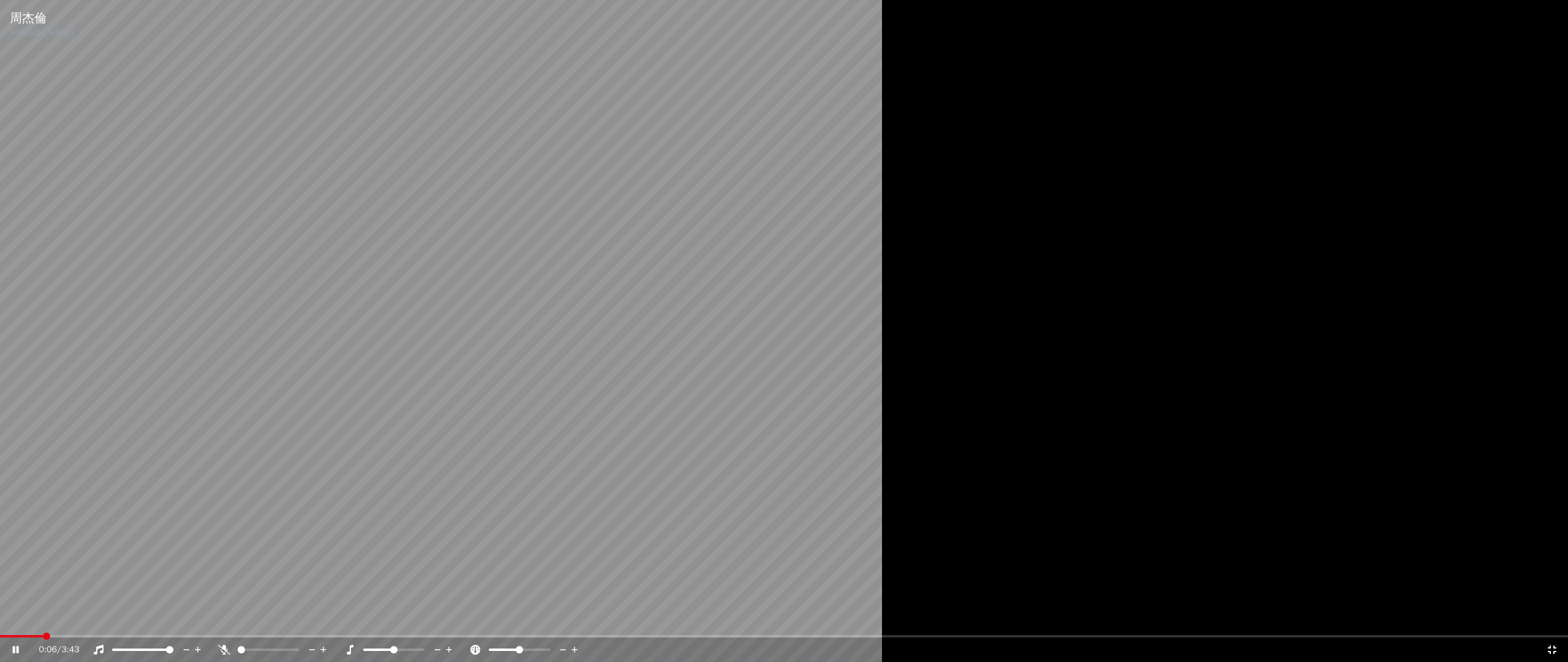 click on "0:06  /  3:43" at bounding box center [784, 650] 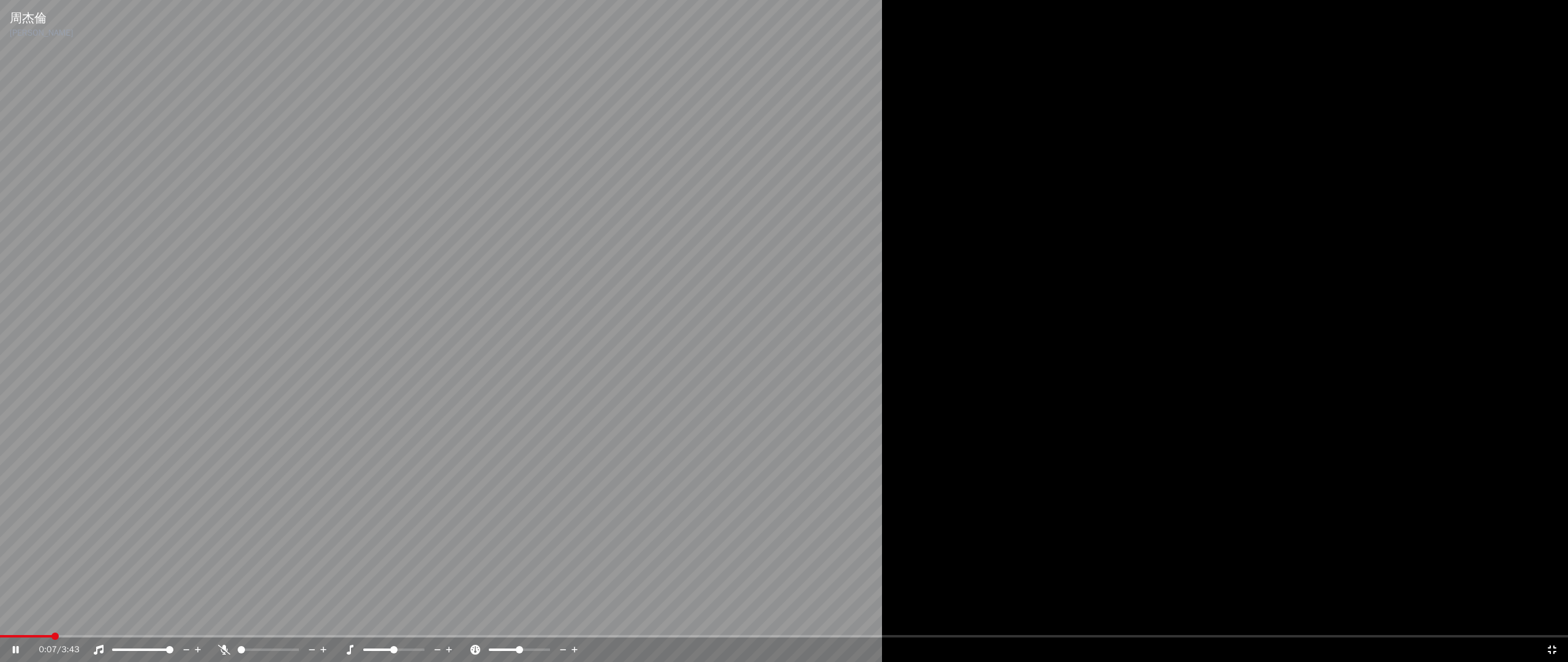 click 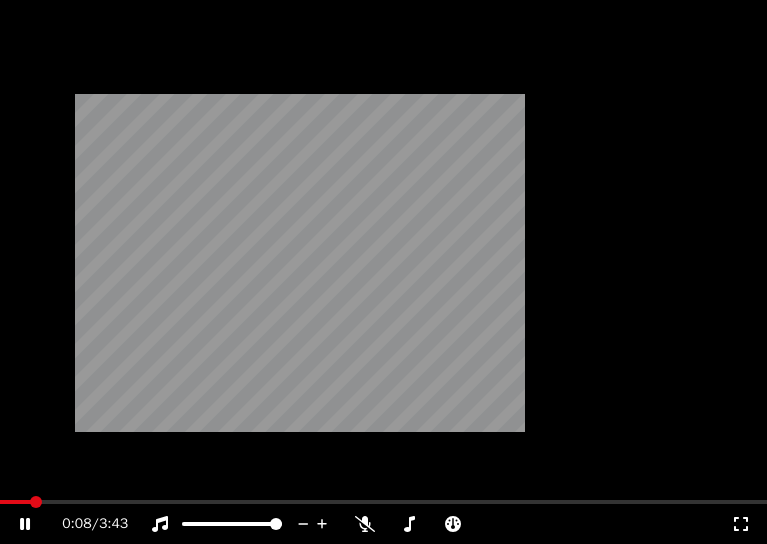 scroll, scrollTop: 133, scrollLeft: 0, axis: vertical 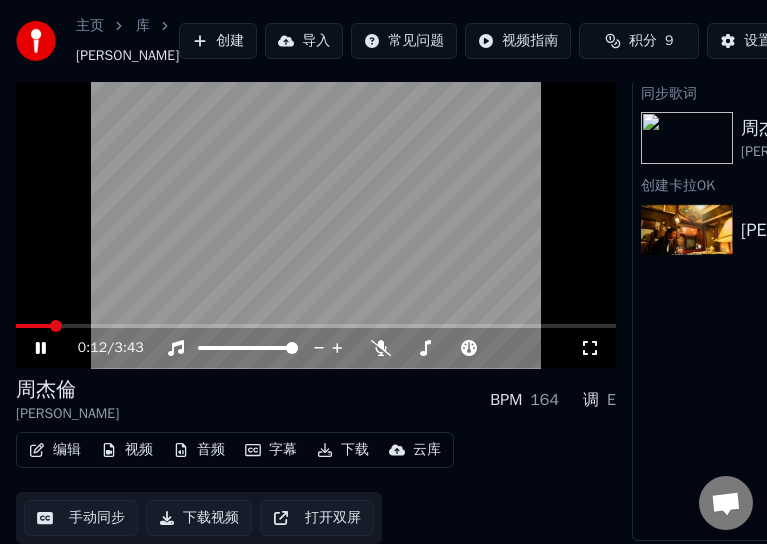 click 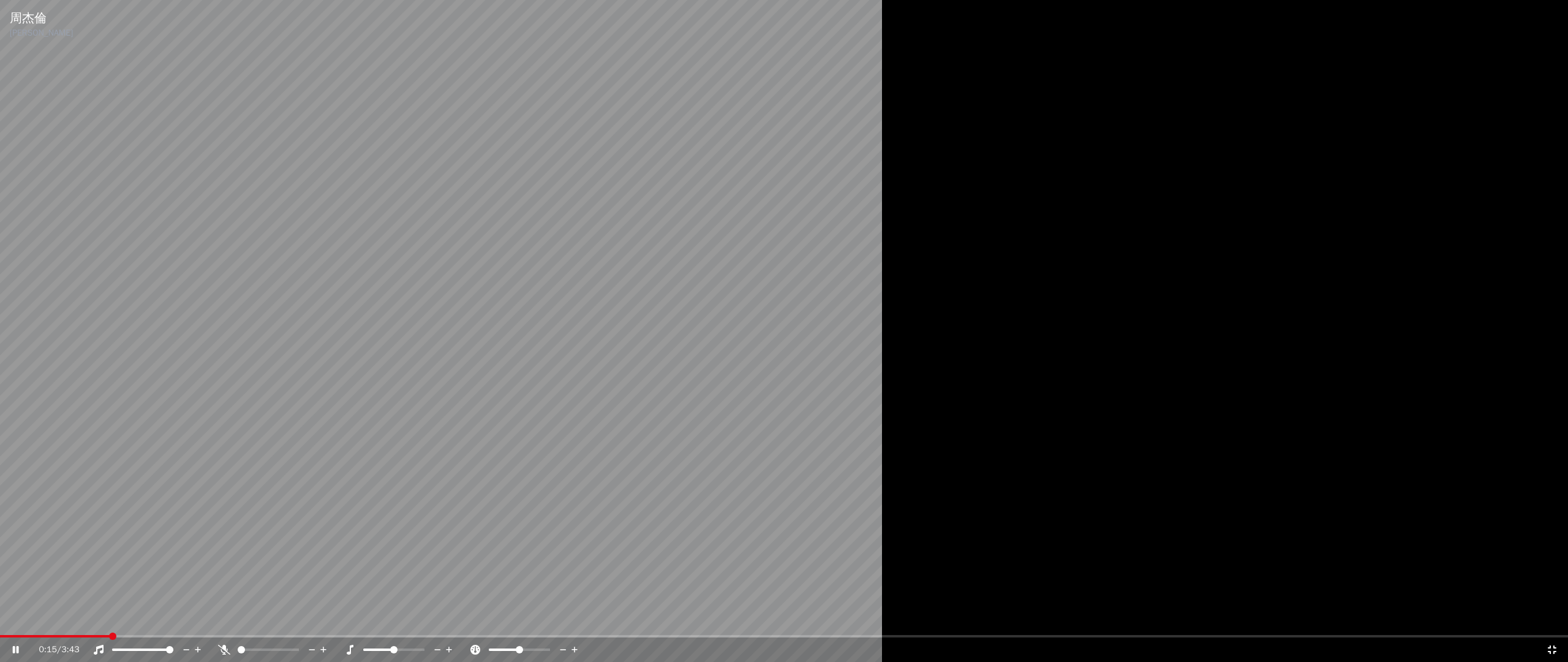 click on "0:15  /  3:43" at bounding box center (784, 650) 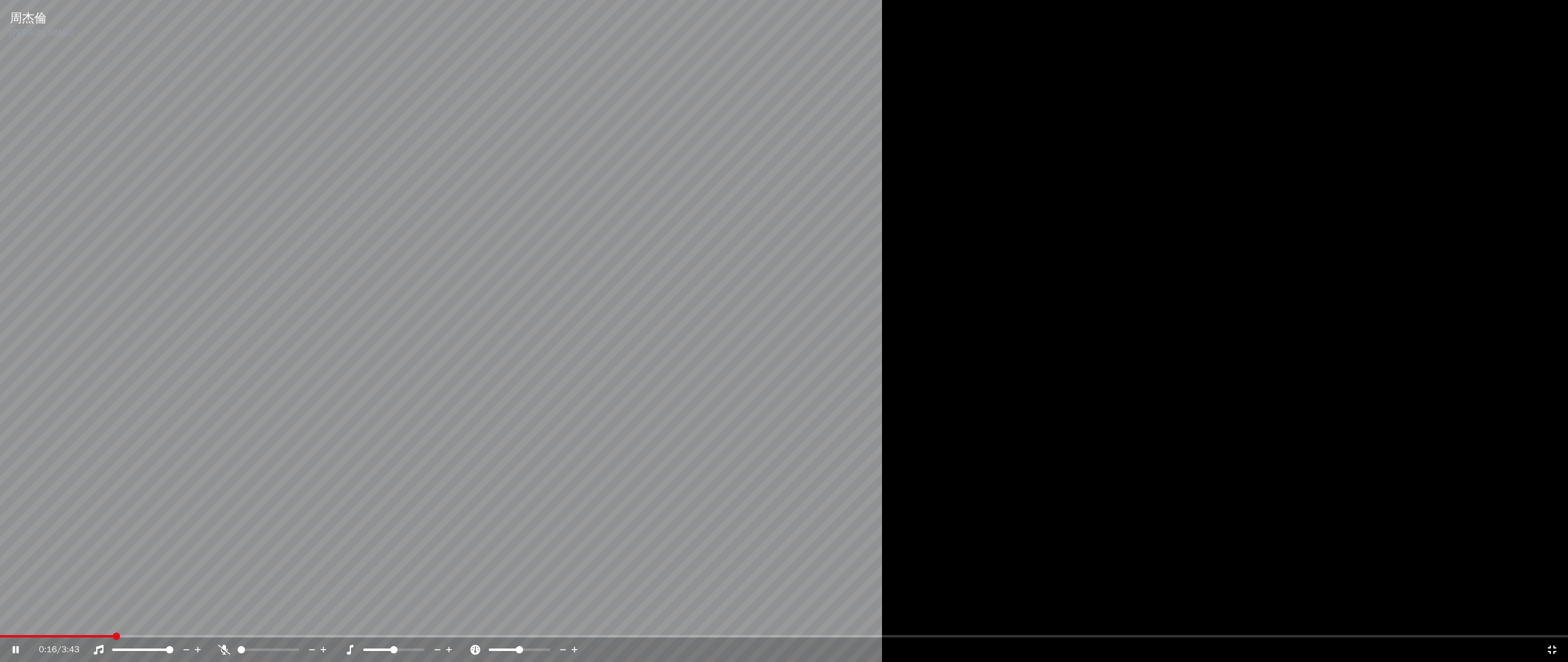 click on "0:16  /  3:43" at bounding box center (784, 650) 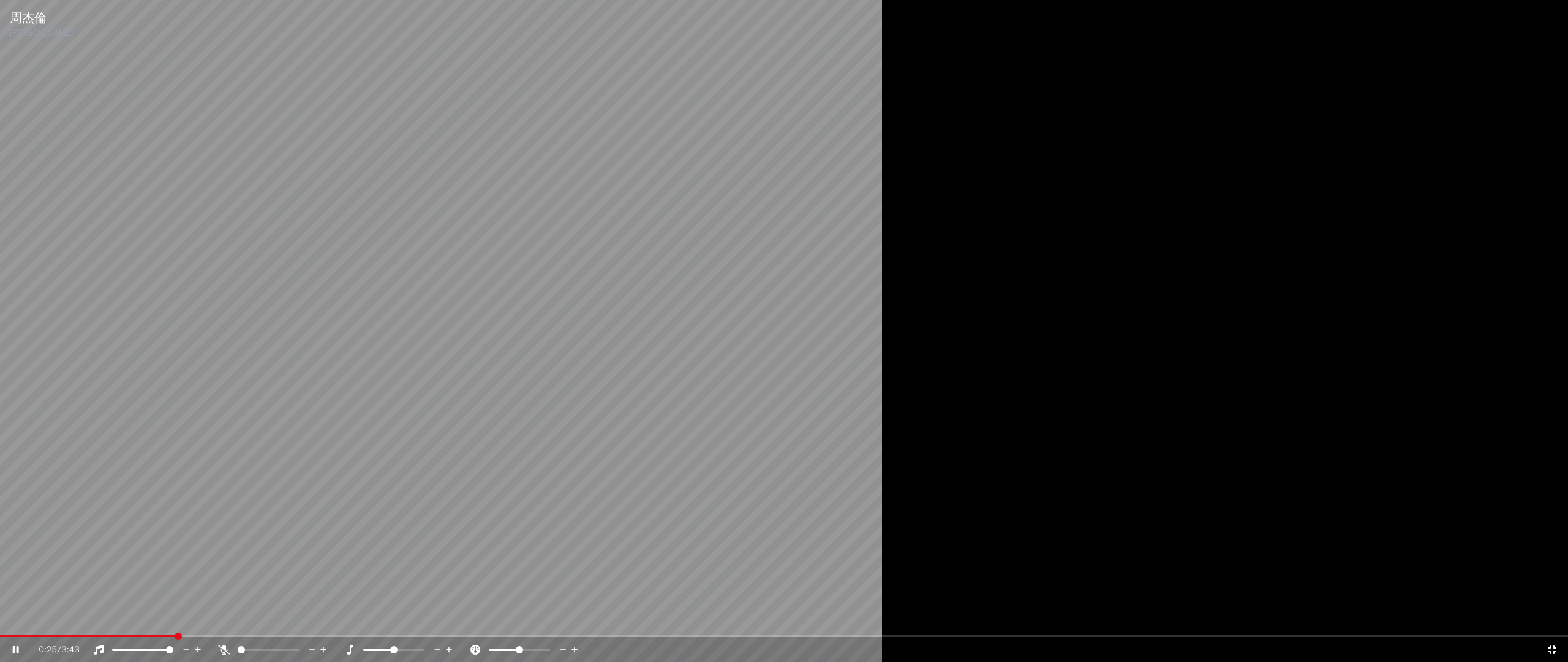 click at bounding box center (178, 636) 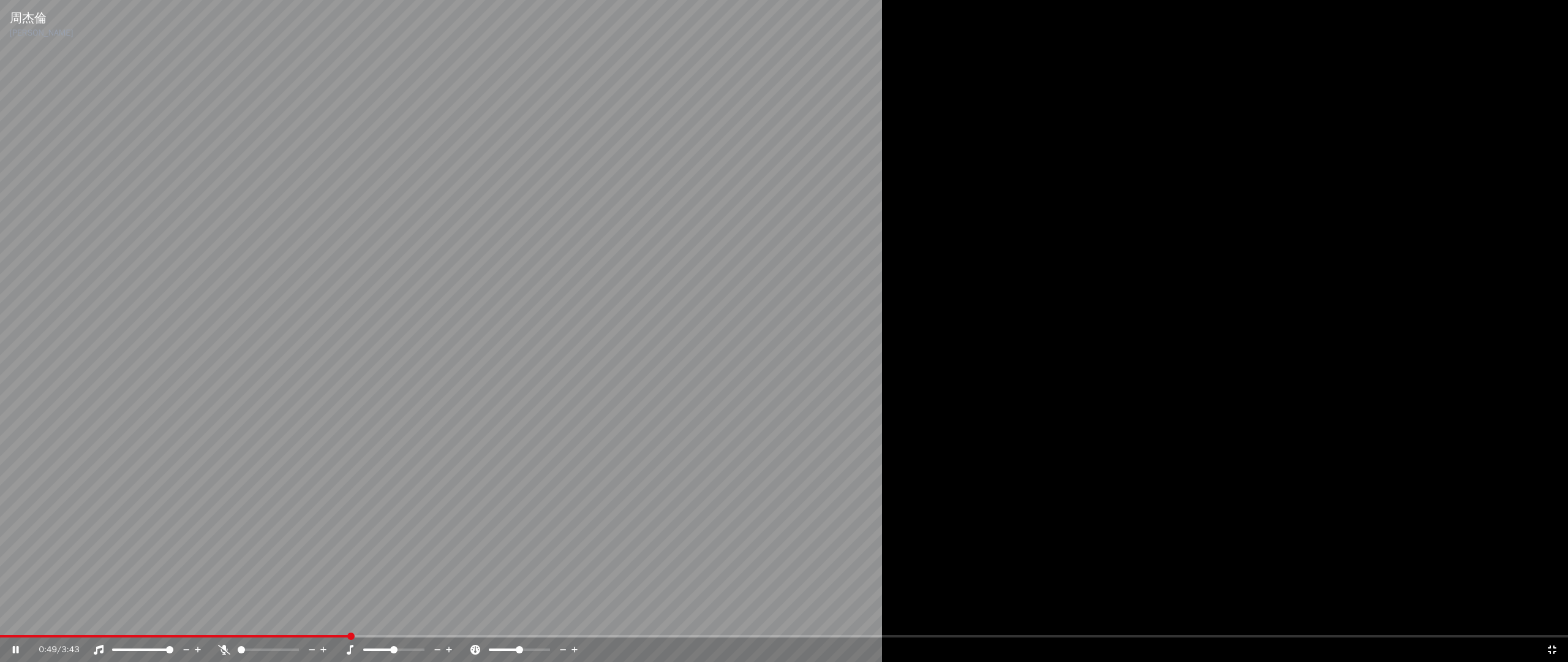 click 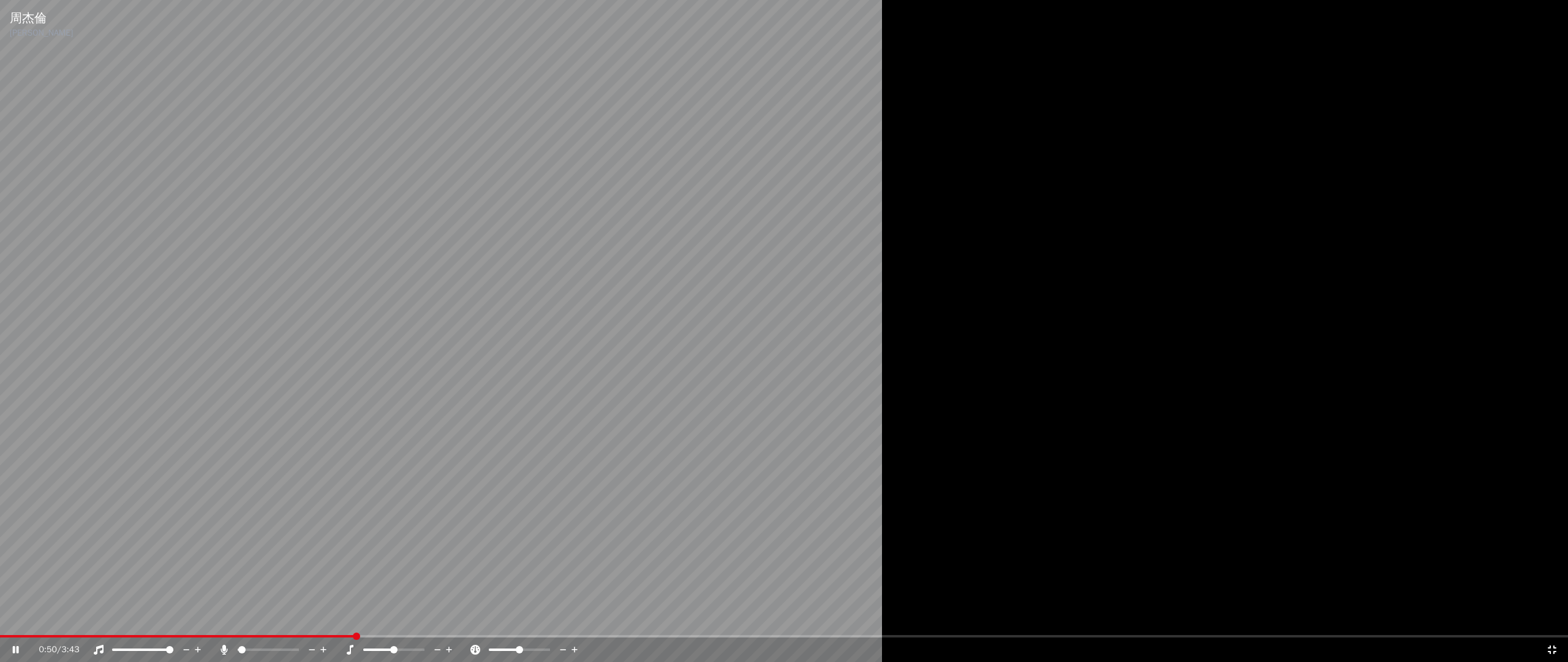 click 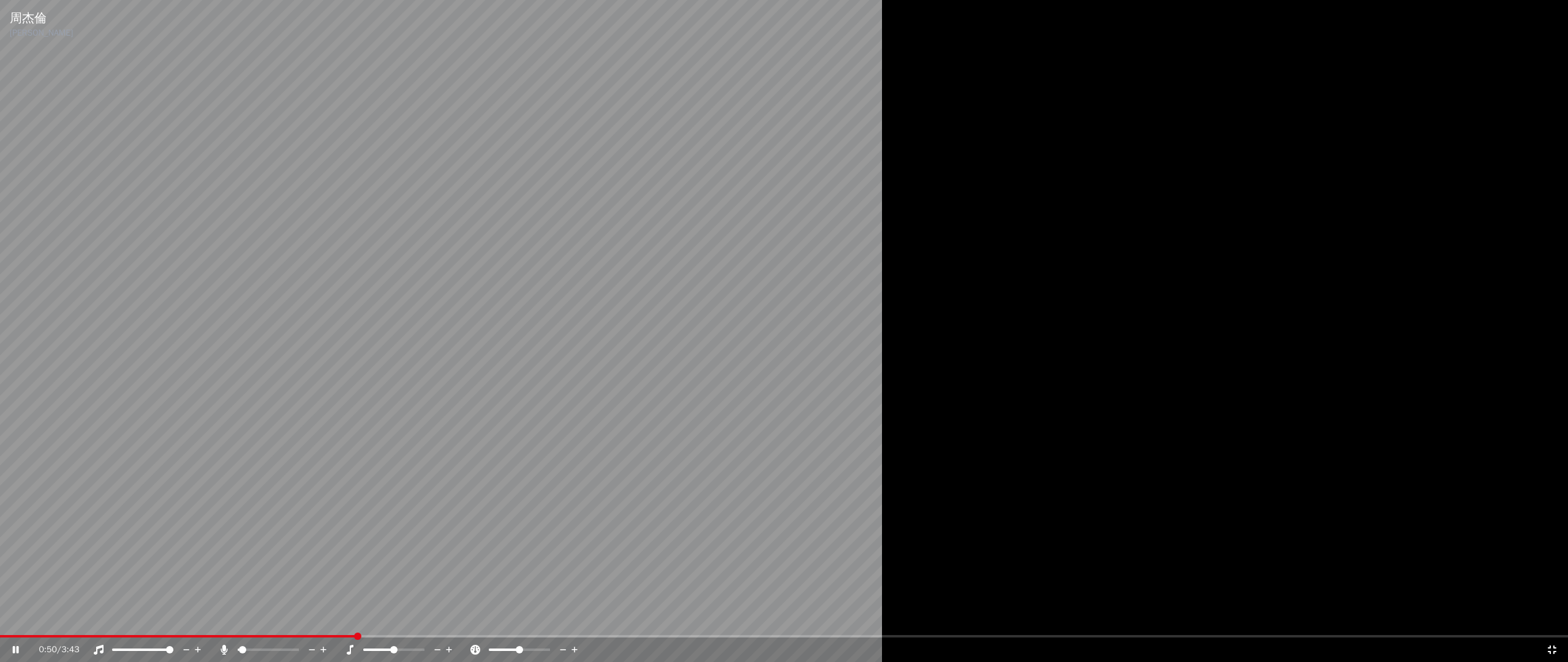 click 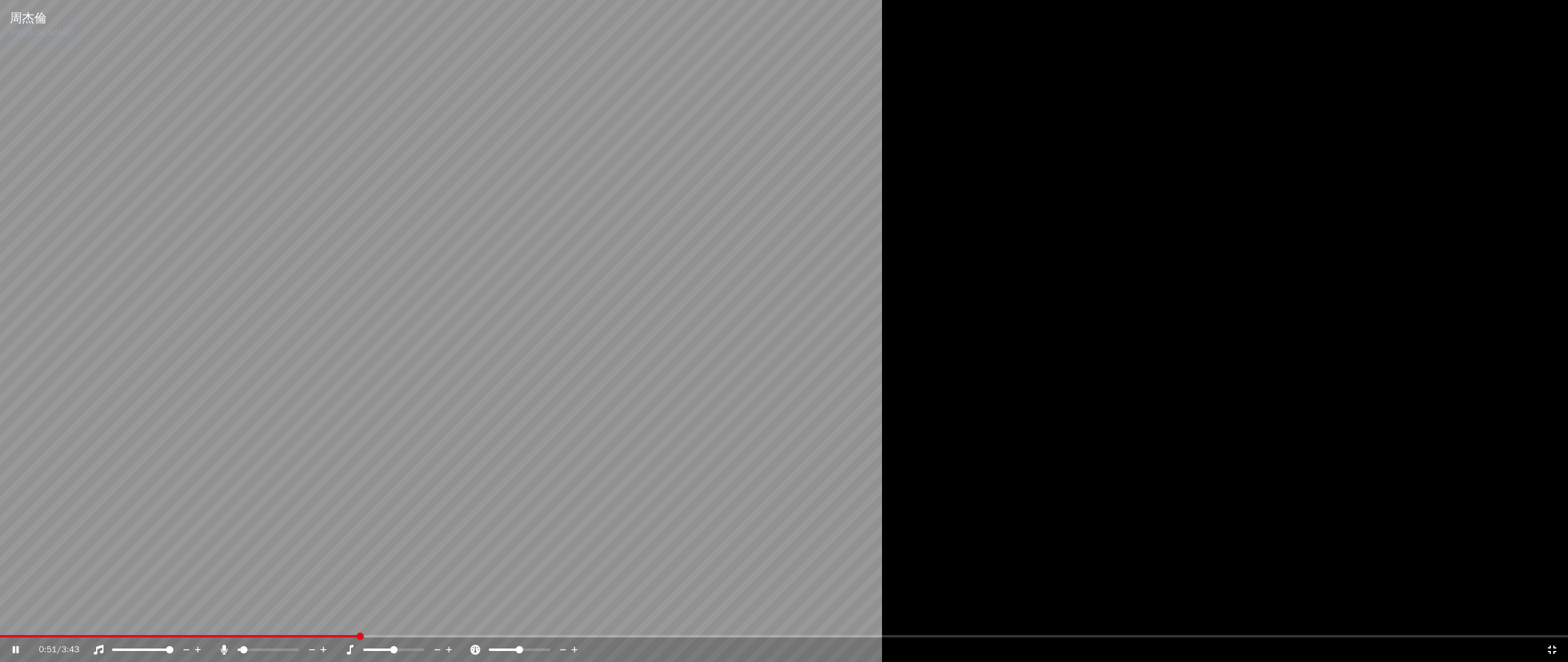 click 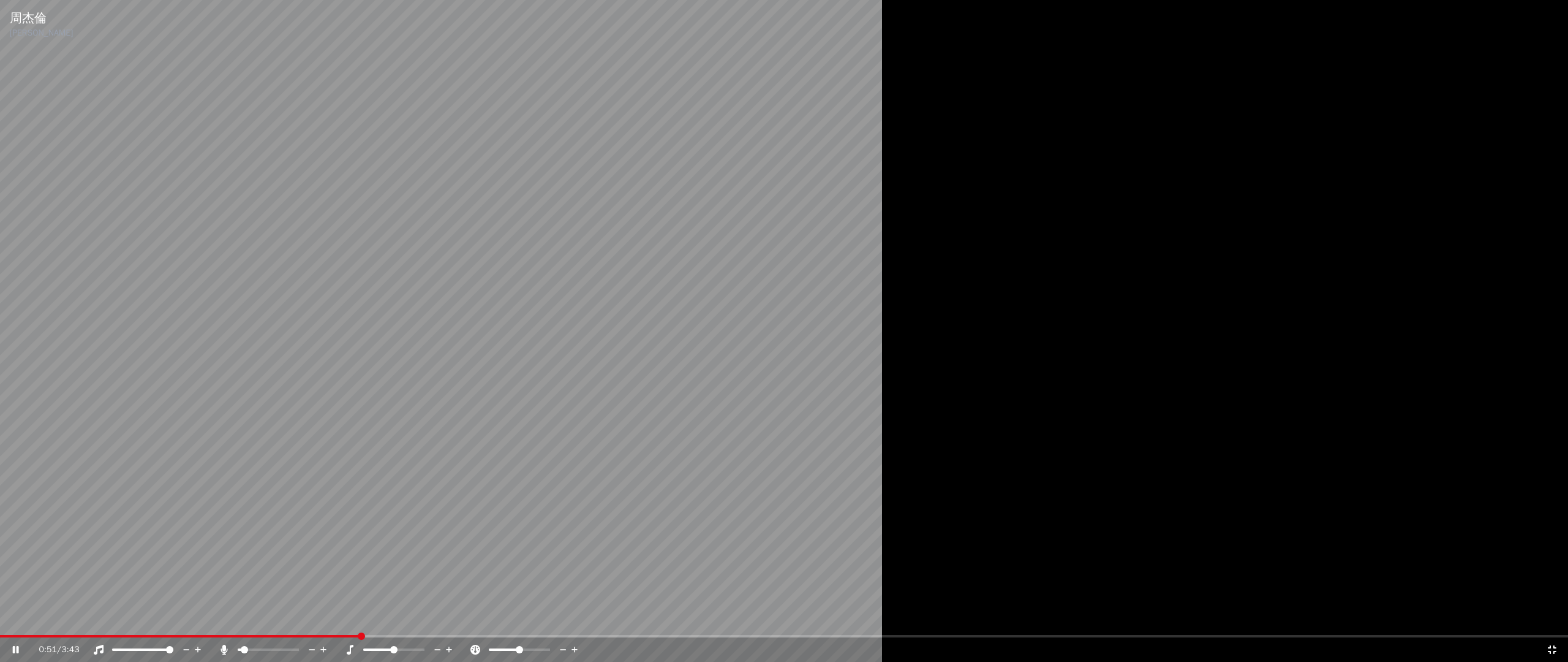 click 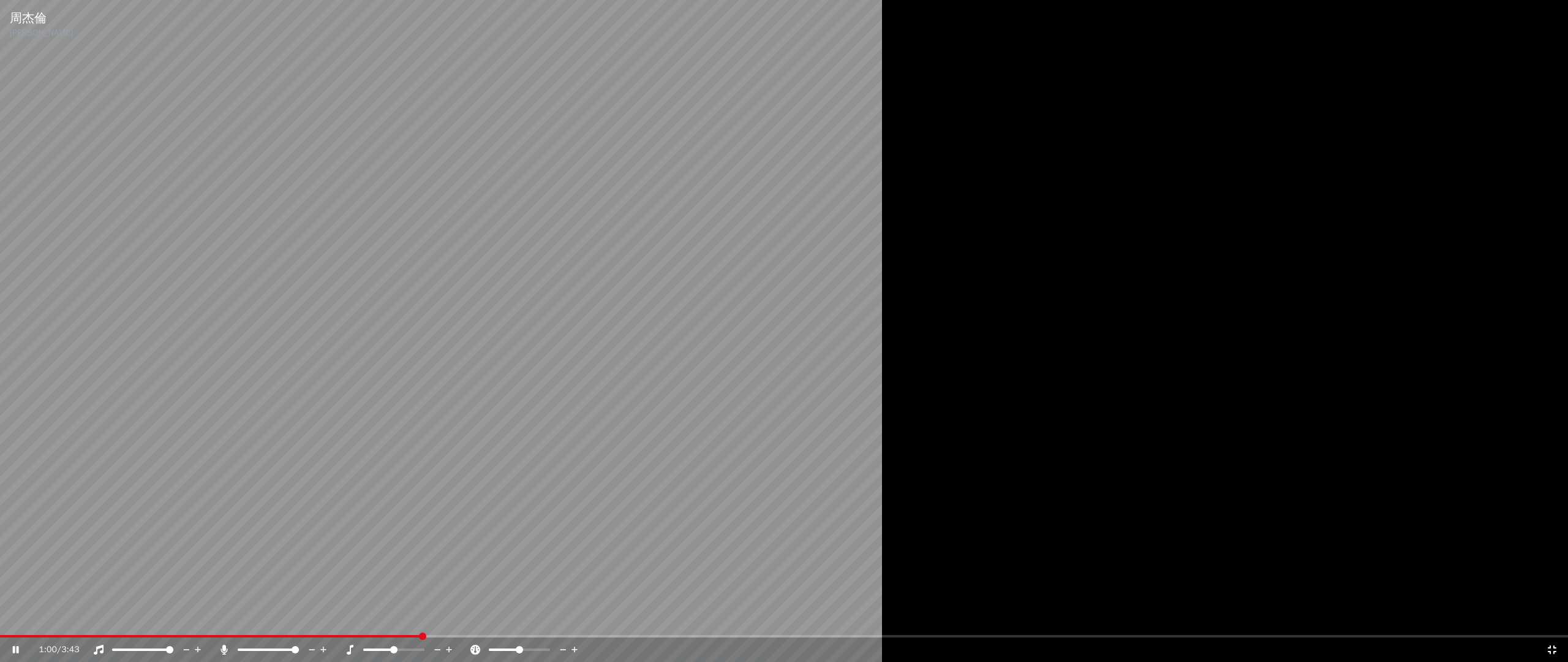 click at bounding box center (295, 650) 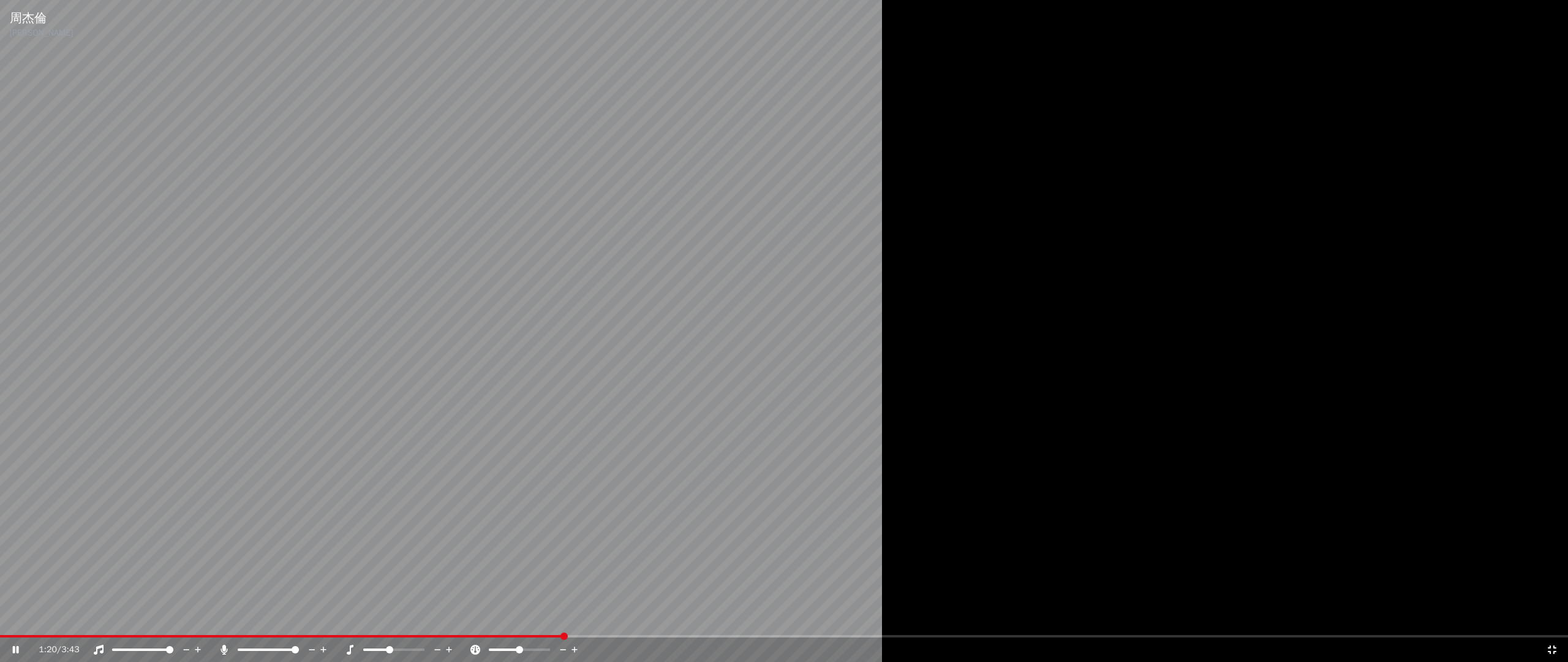 click at bounding box center (390, 650) 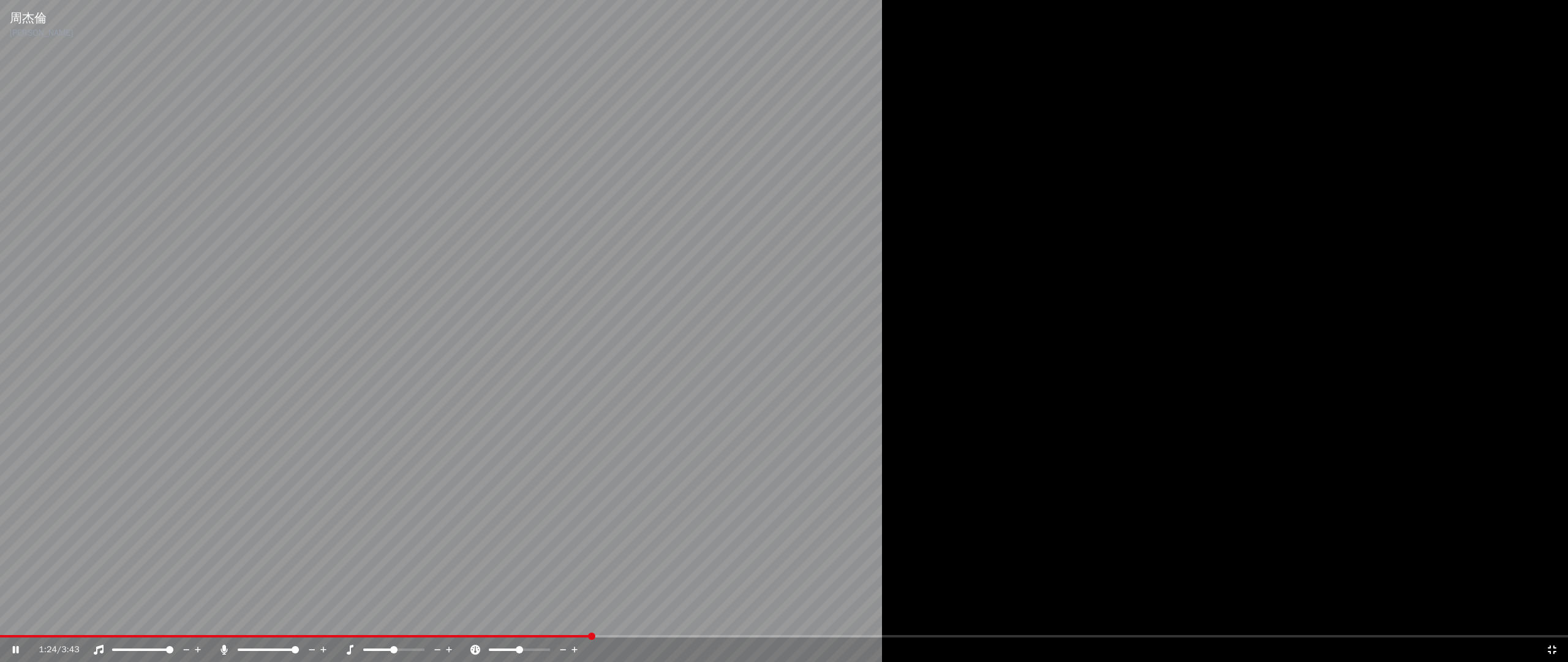 click at bounding box center (394, 650) 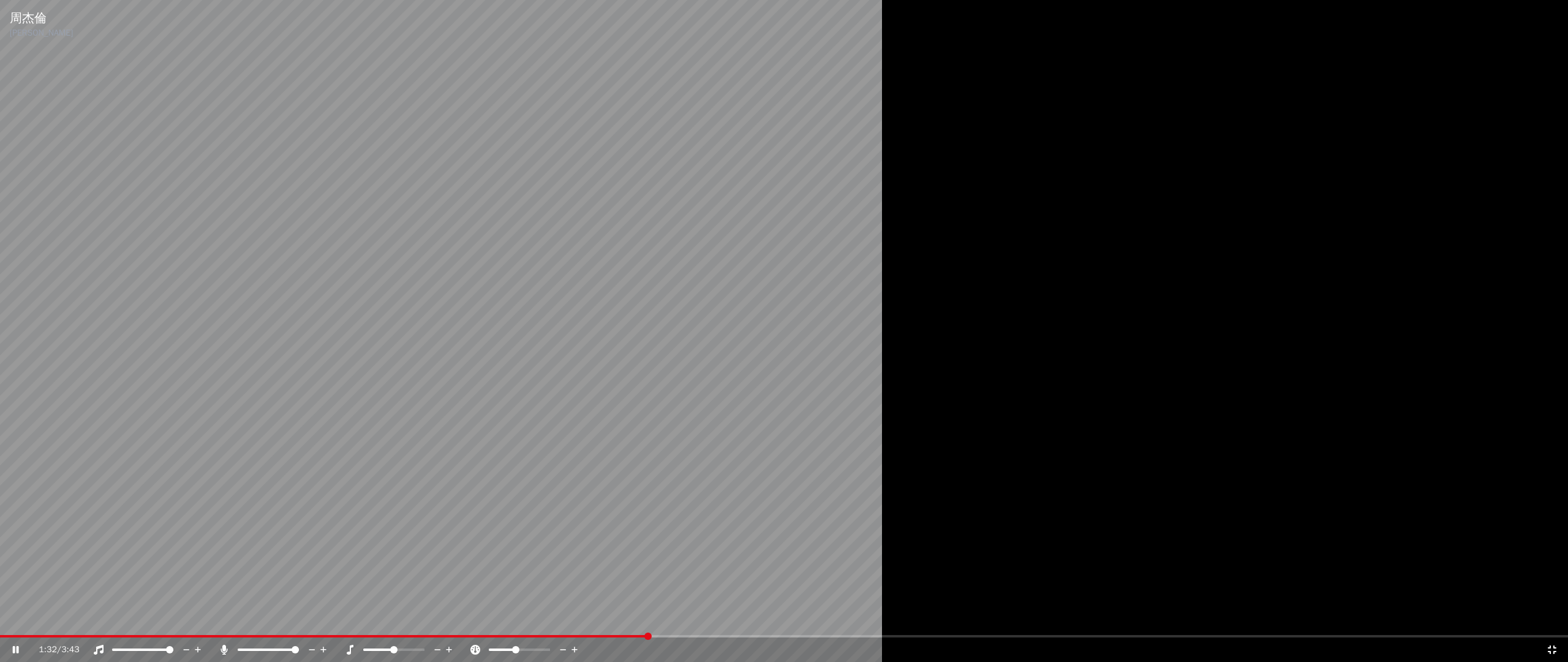 click at bounding box center [516, 650] 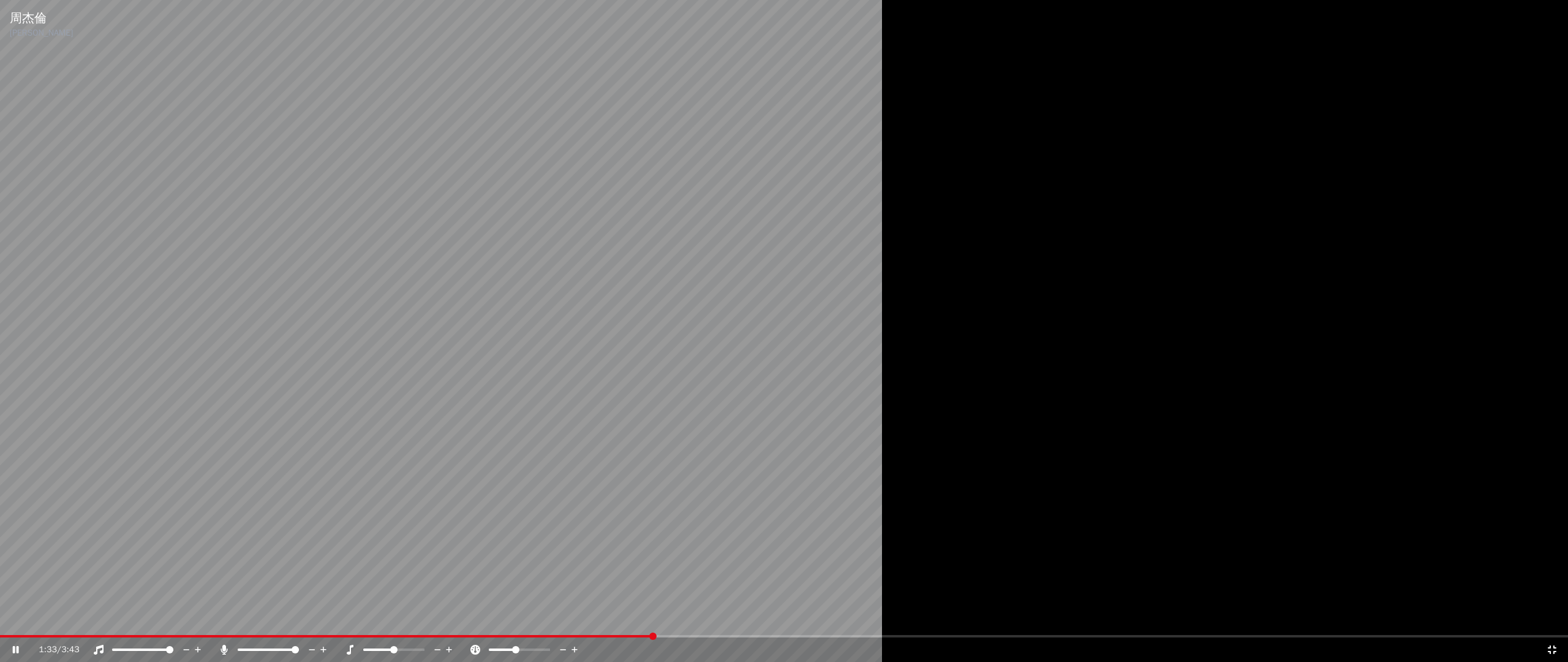 click 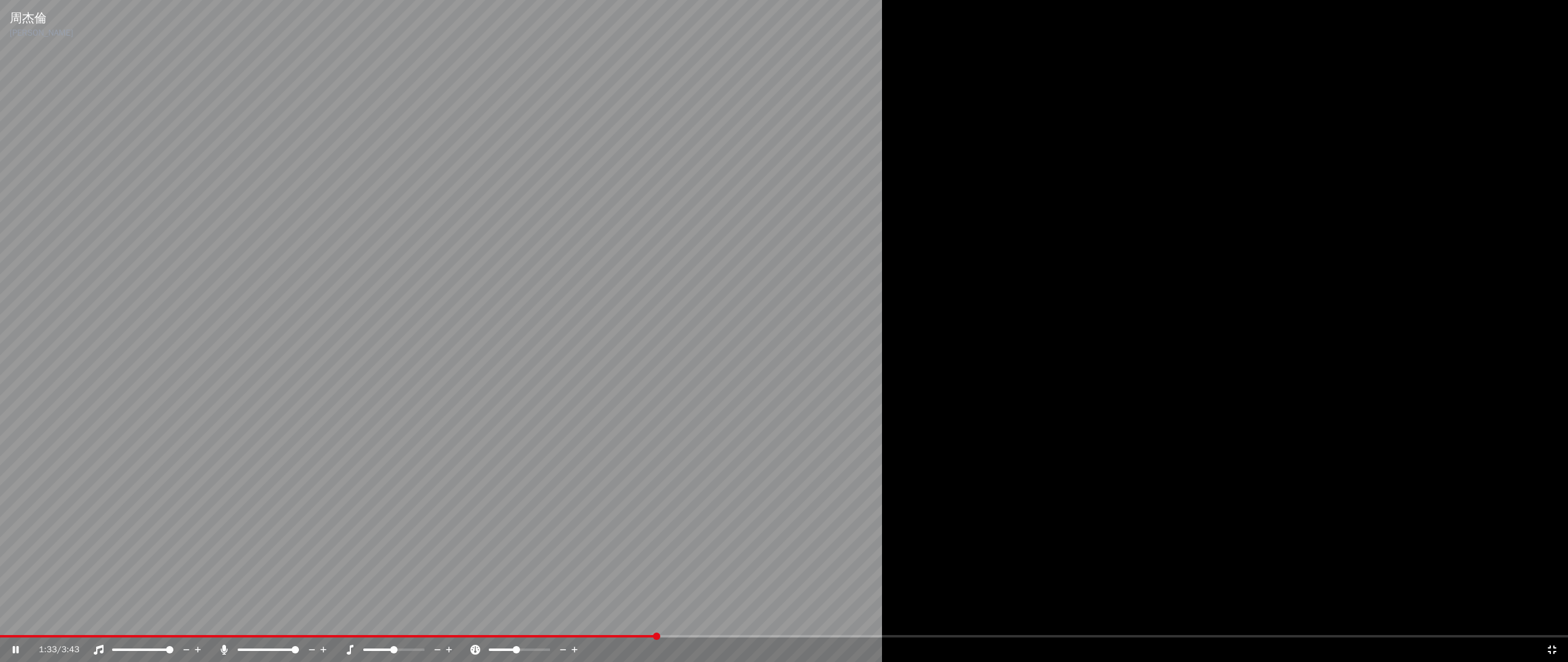 click 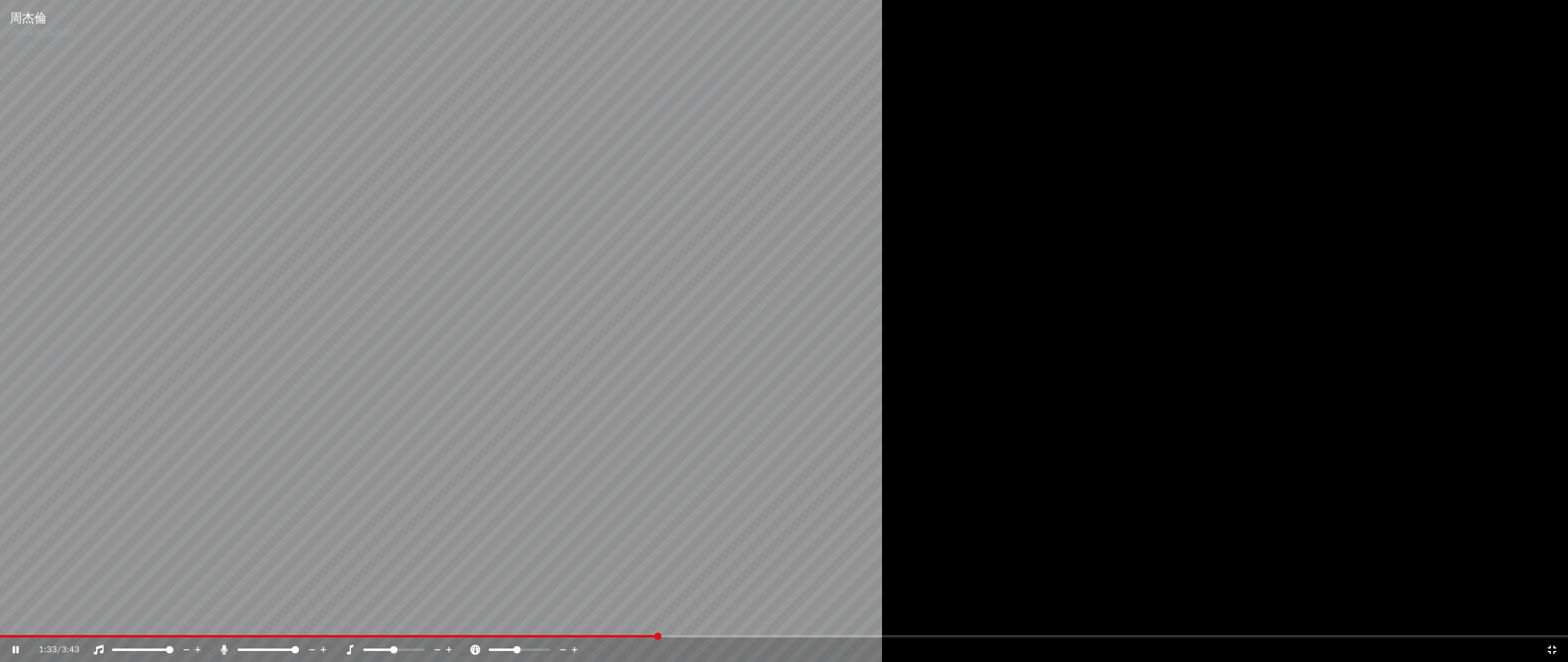 click 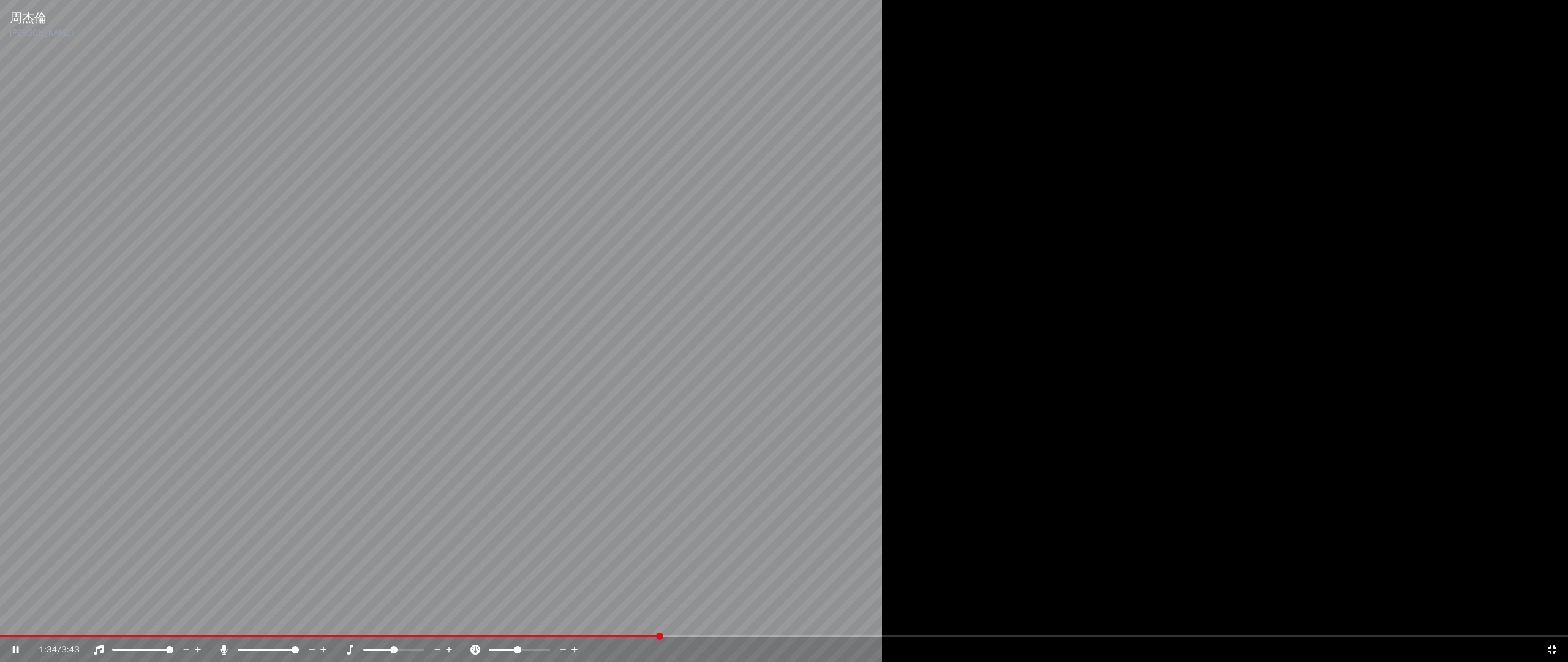click 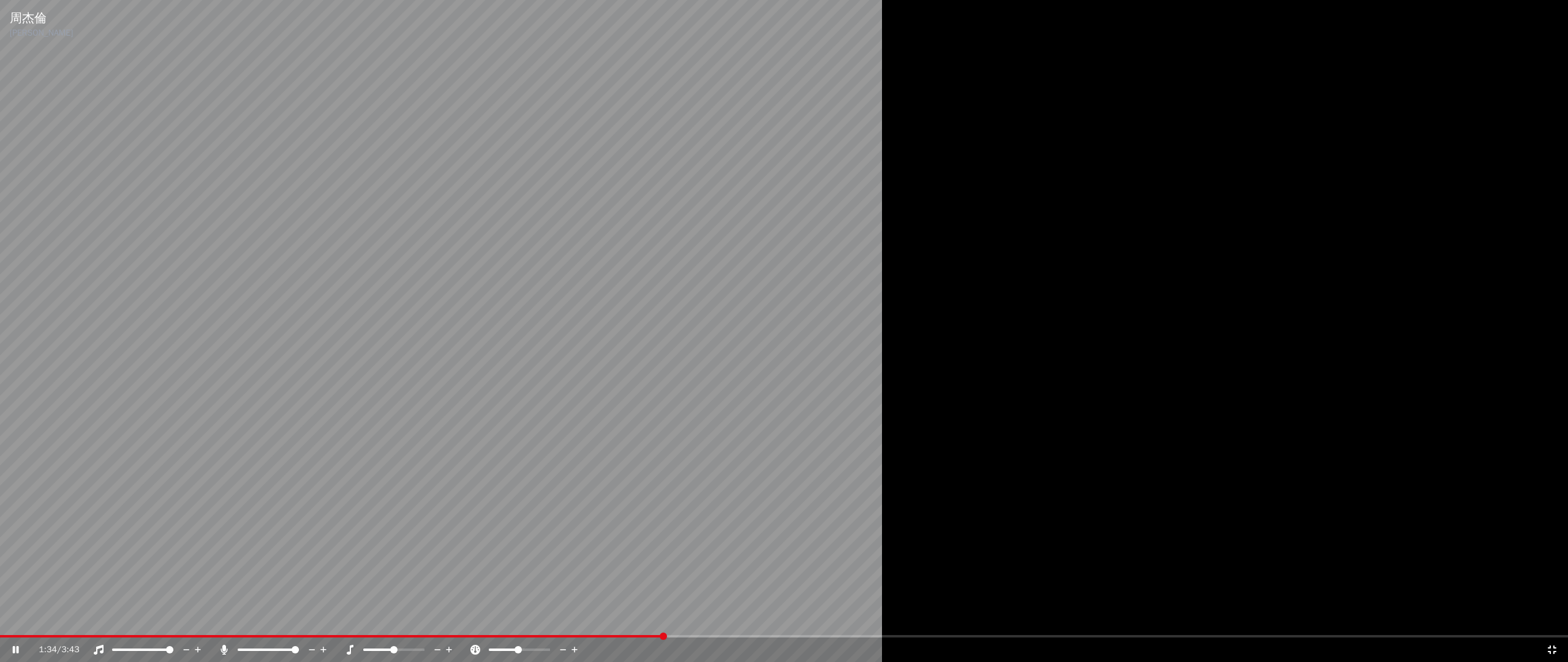 click 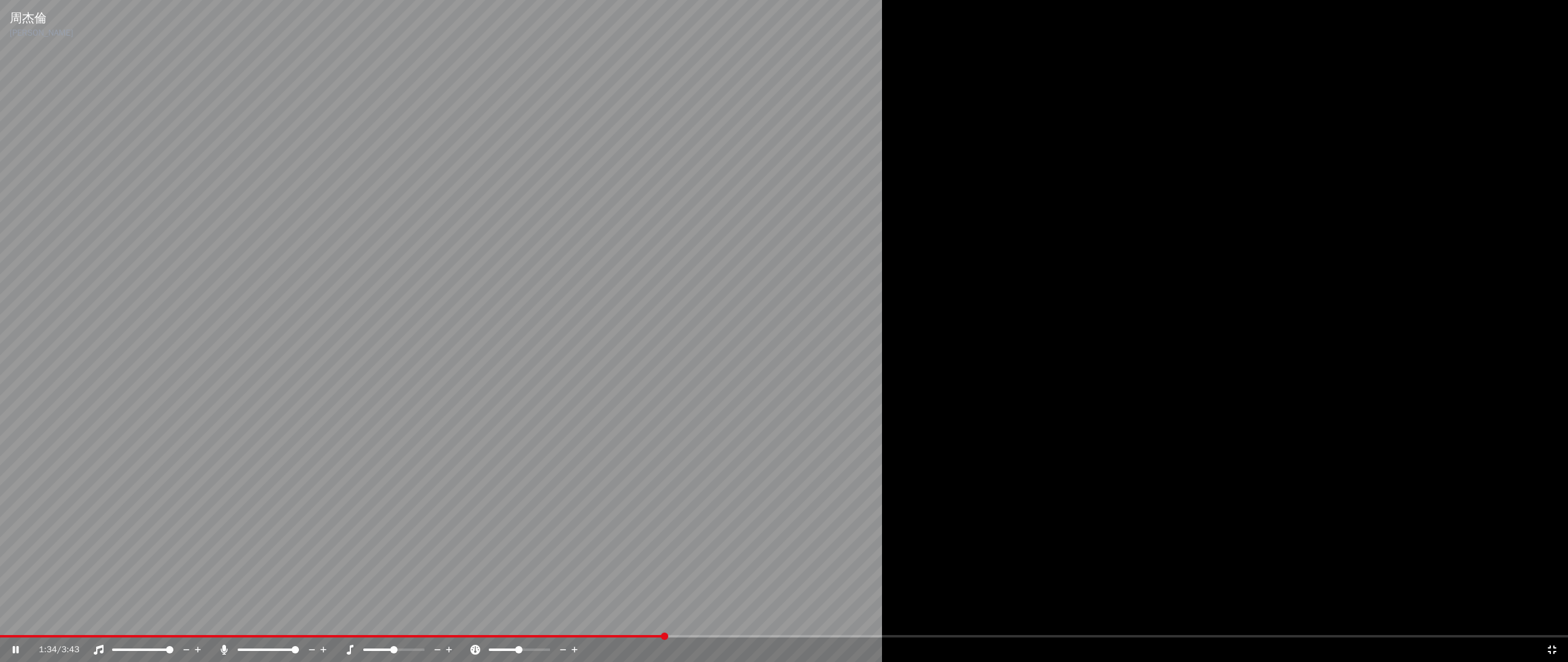 click 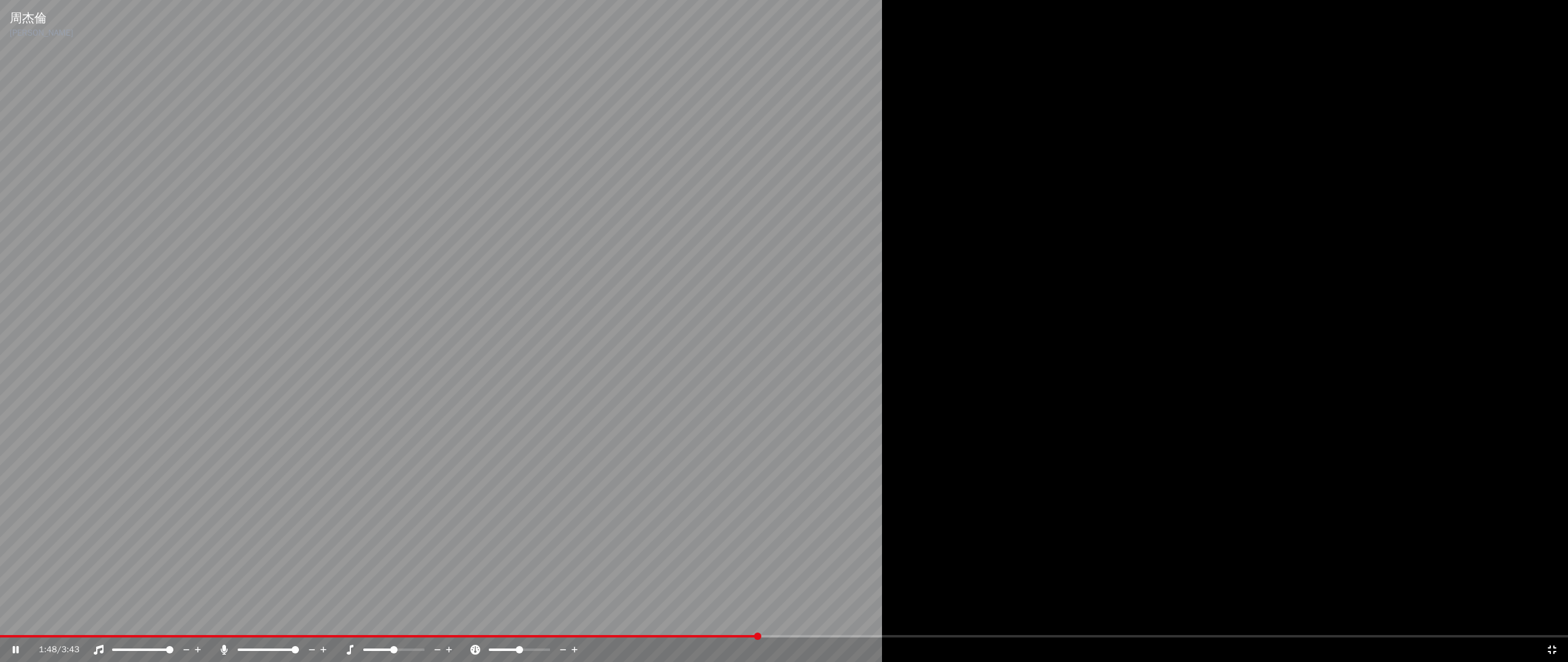 click 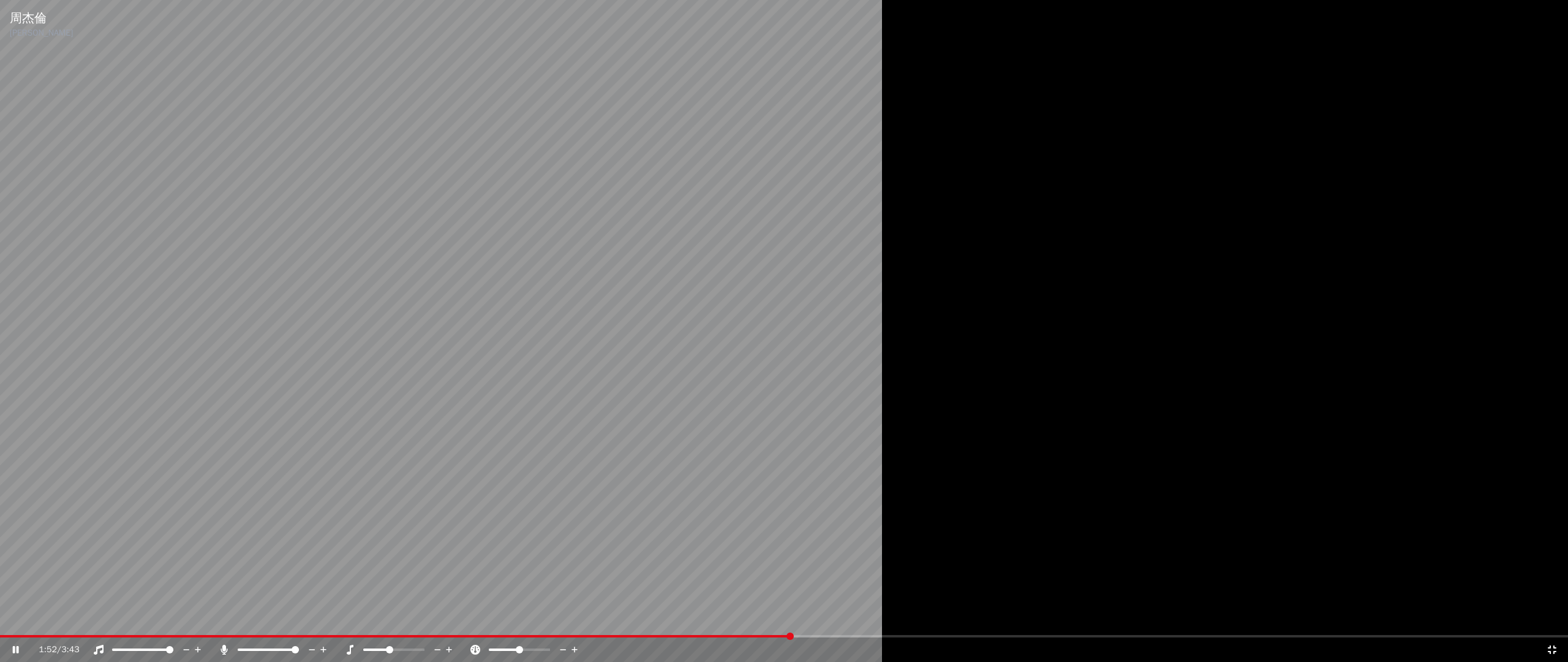 click 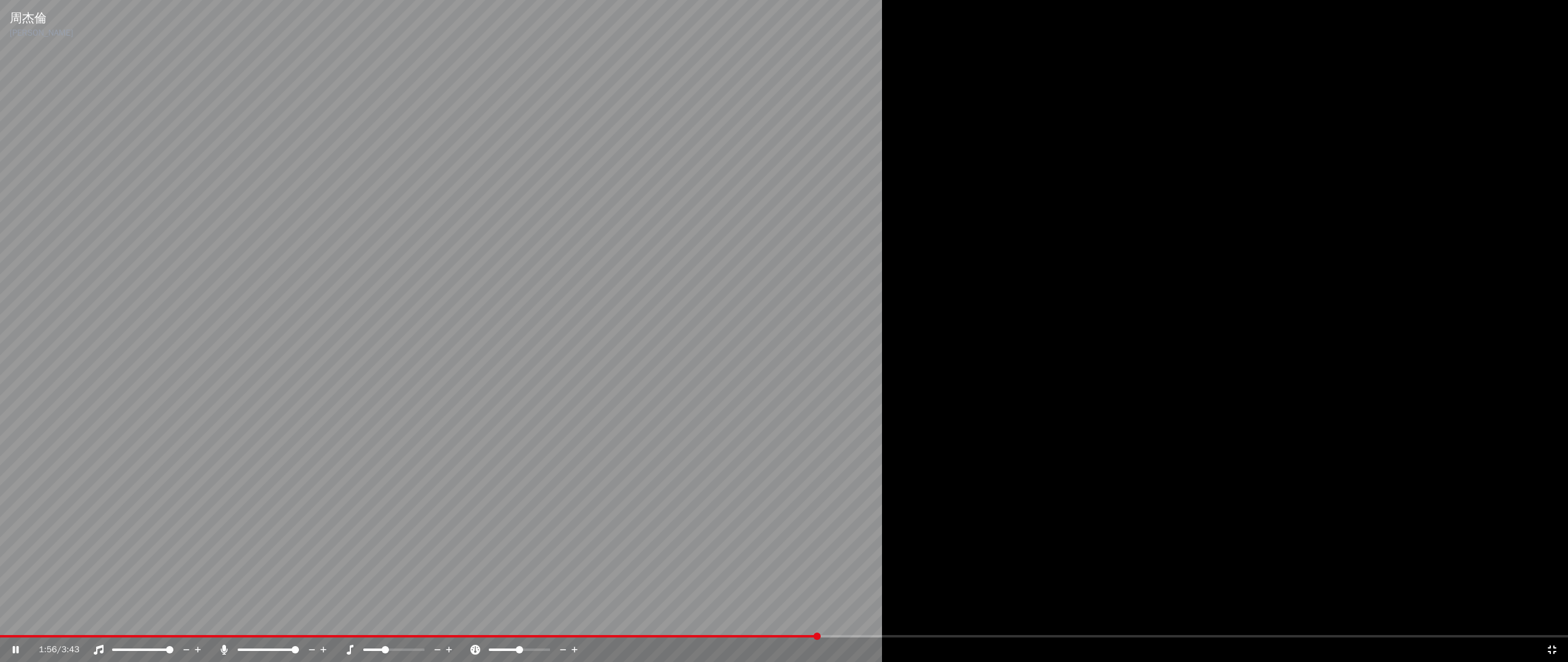 click 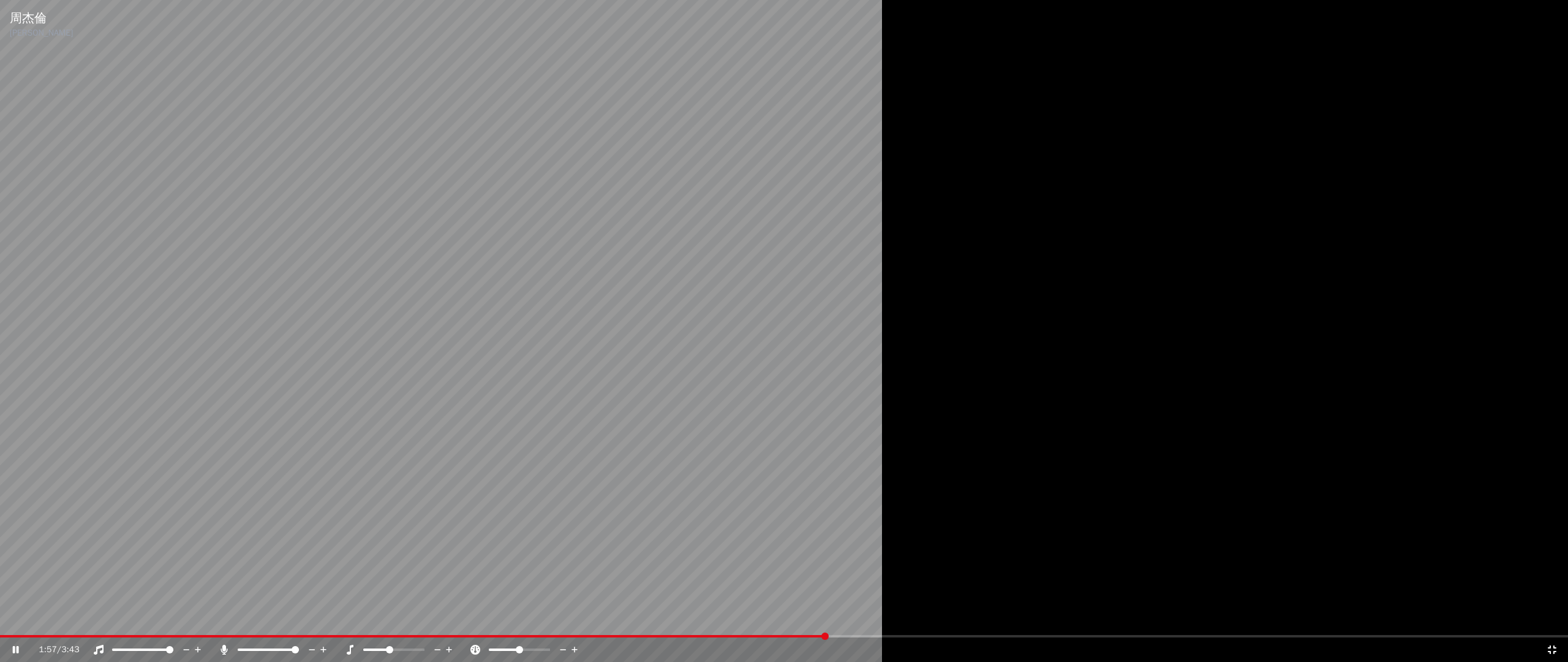 click 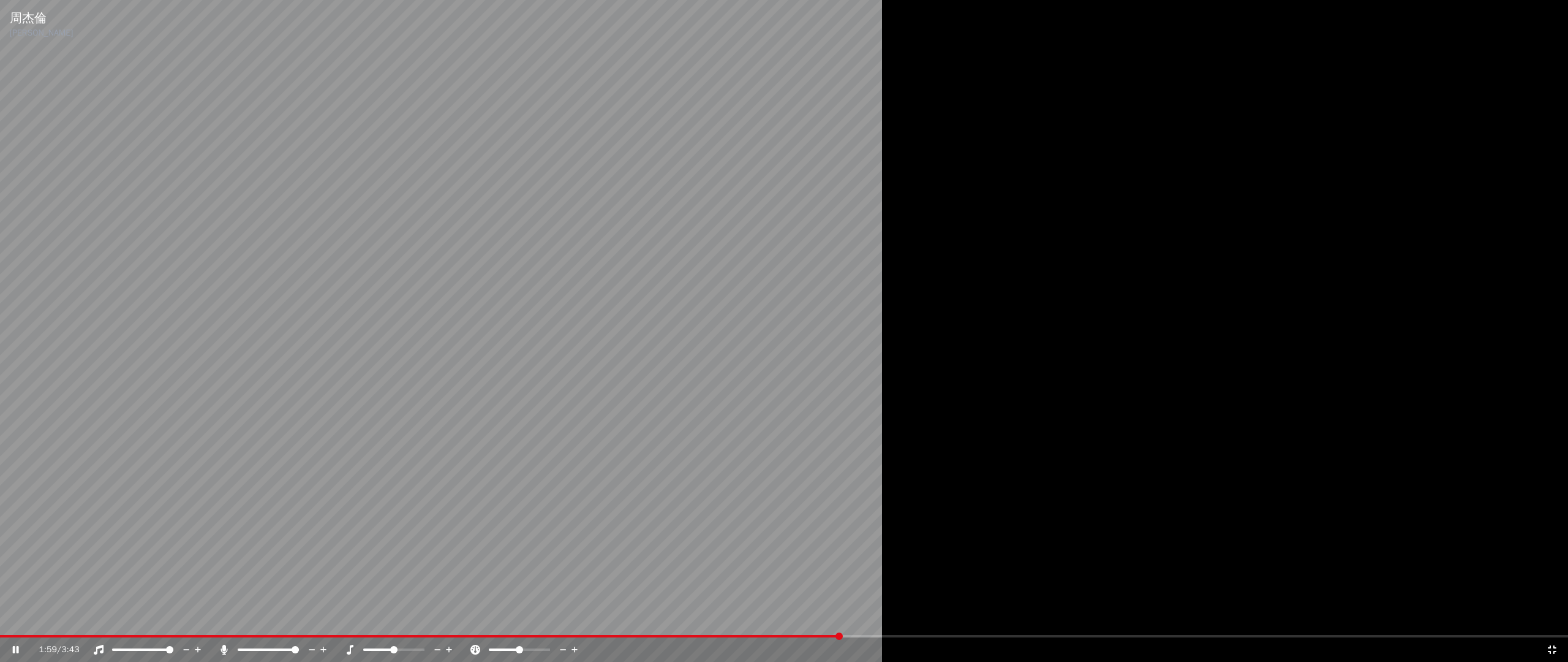 click 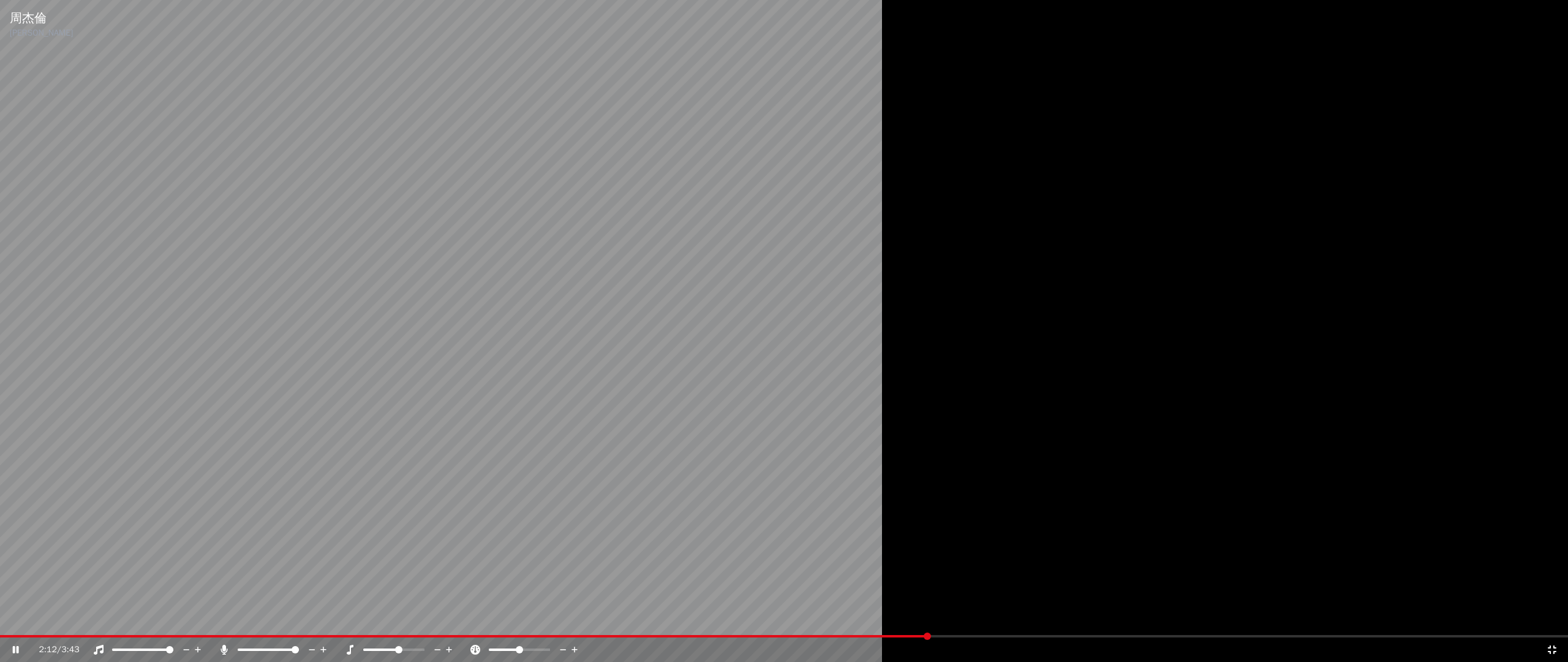 click 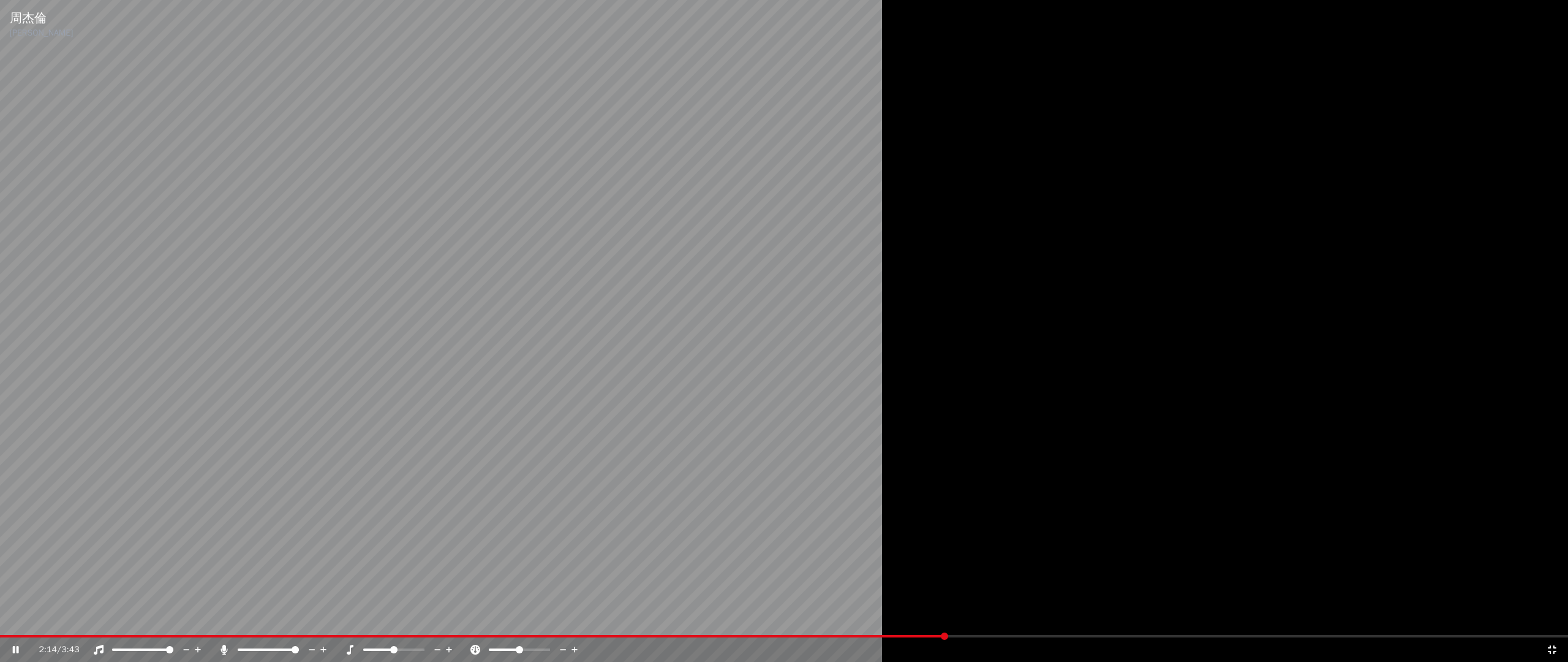 click 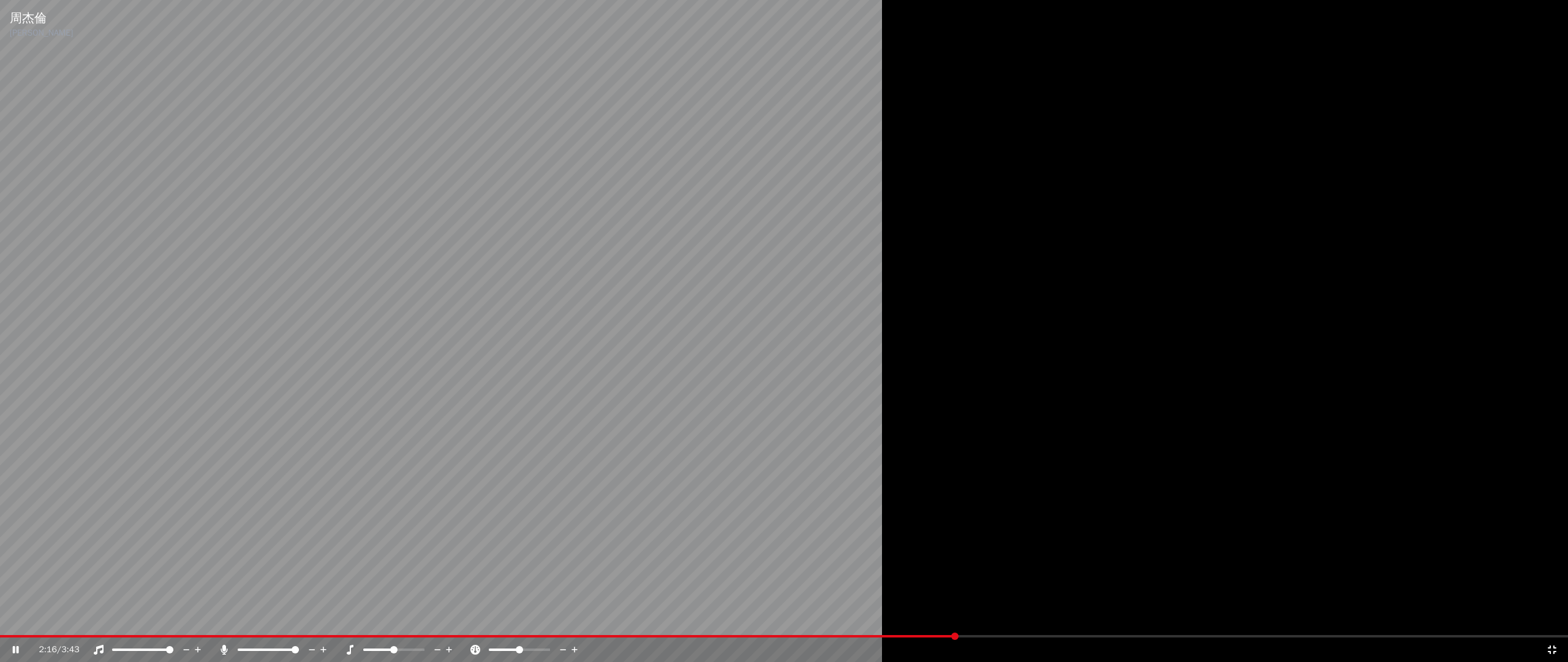 click 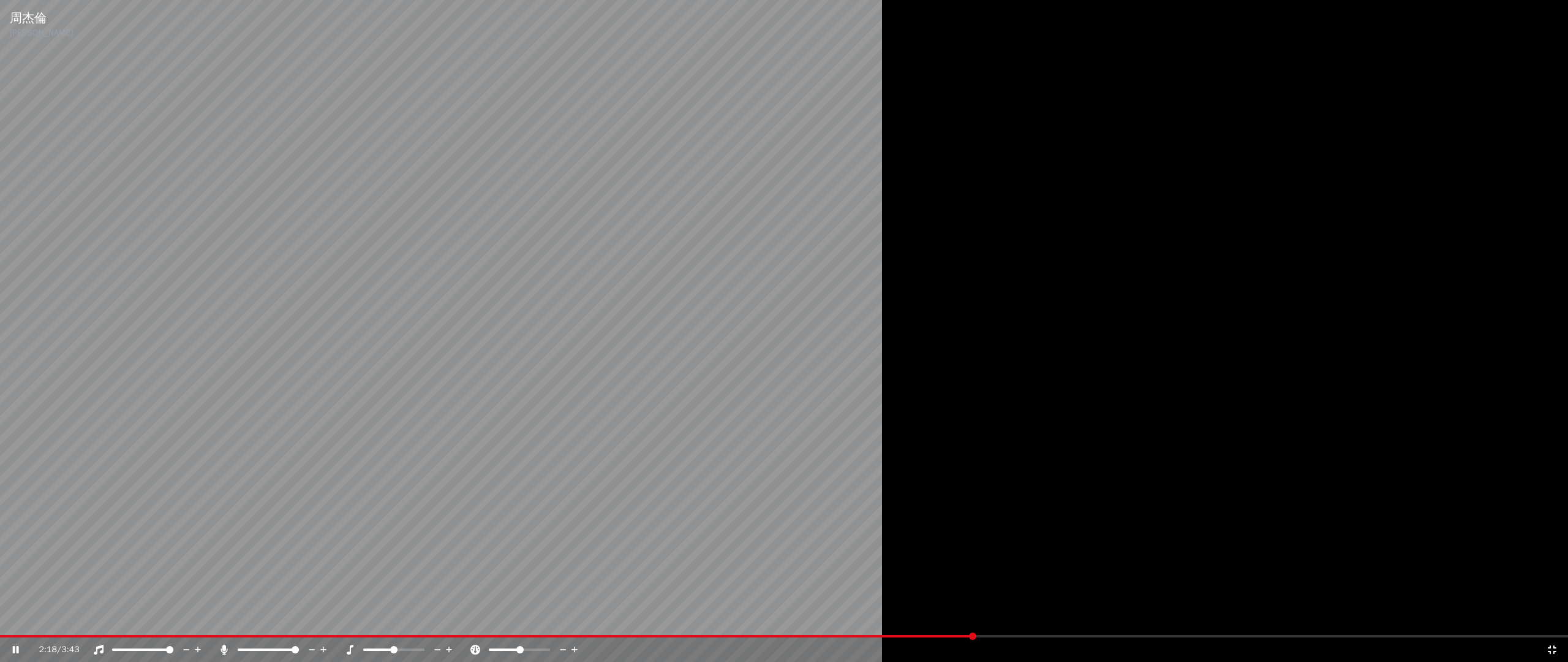 click 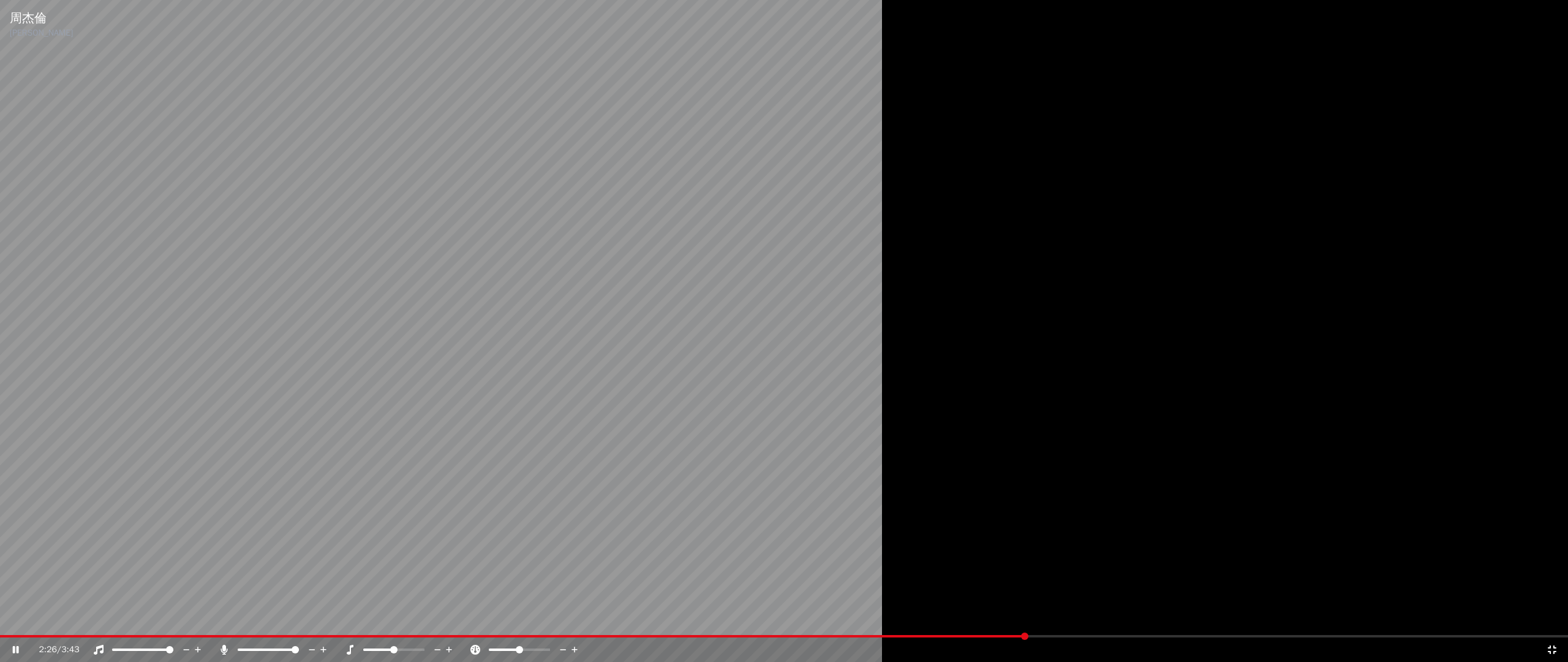 click 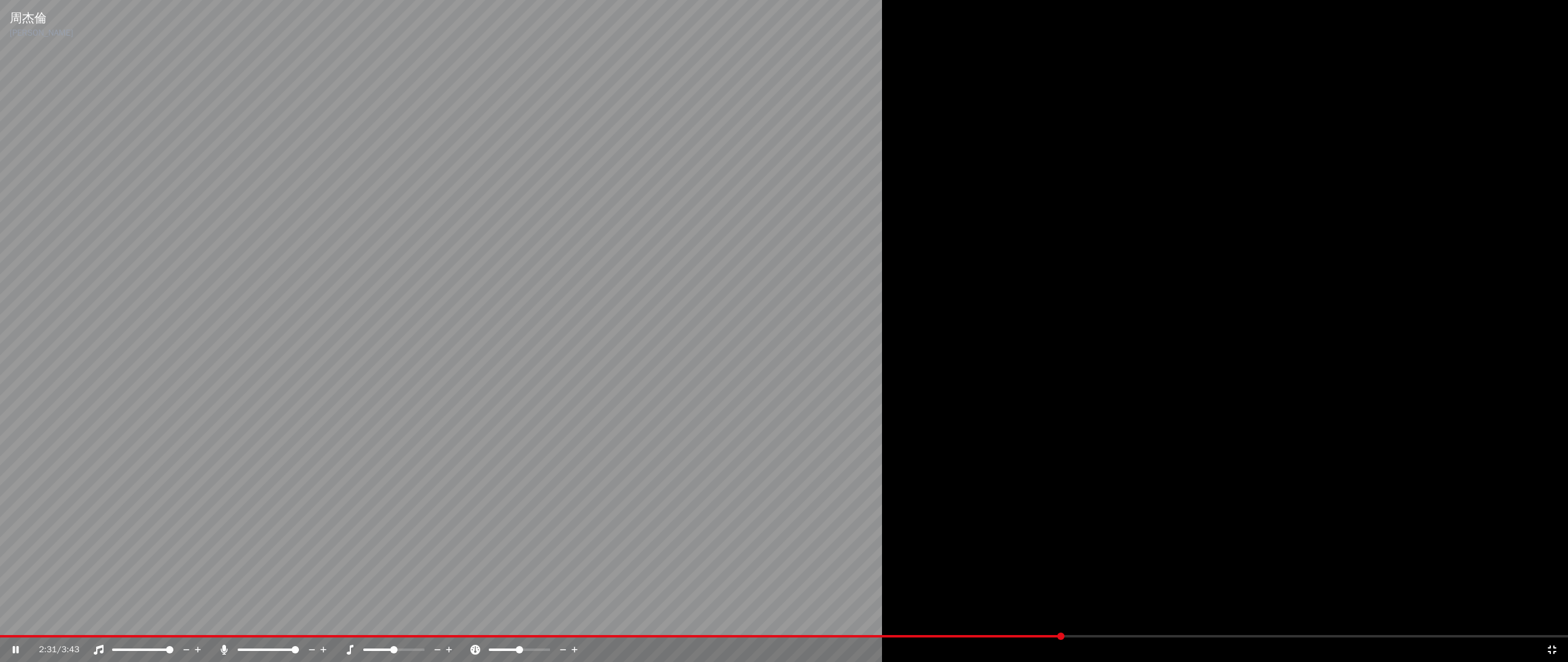click 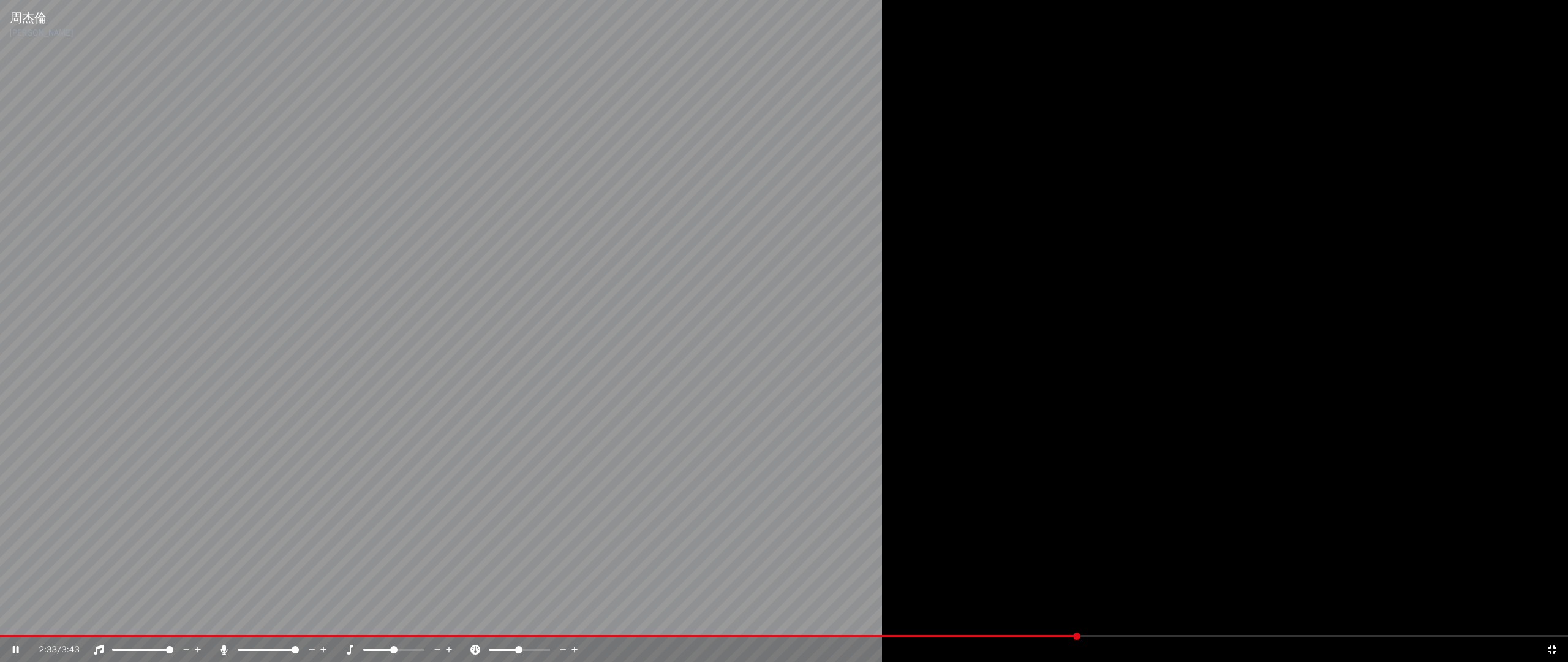 click 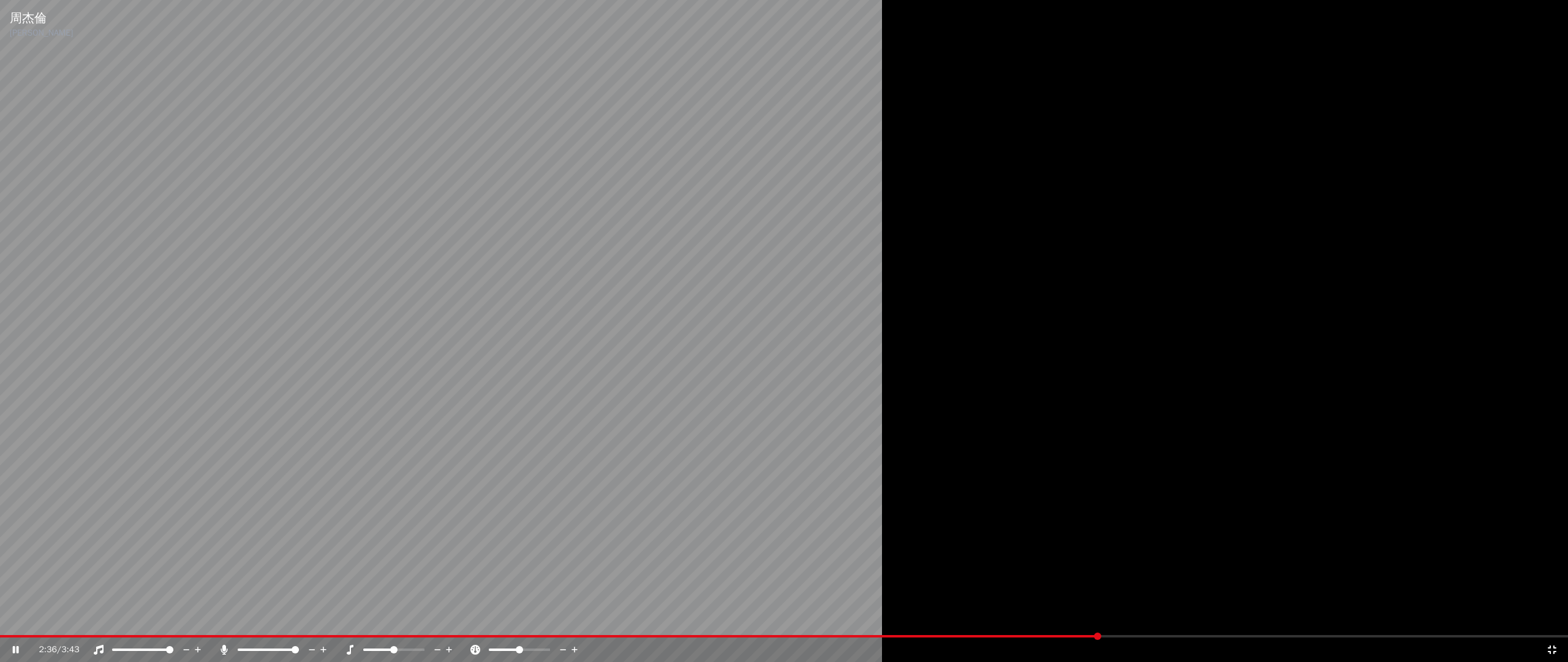 click 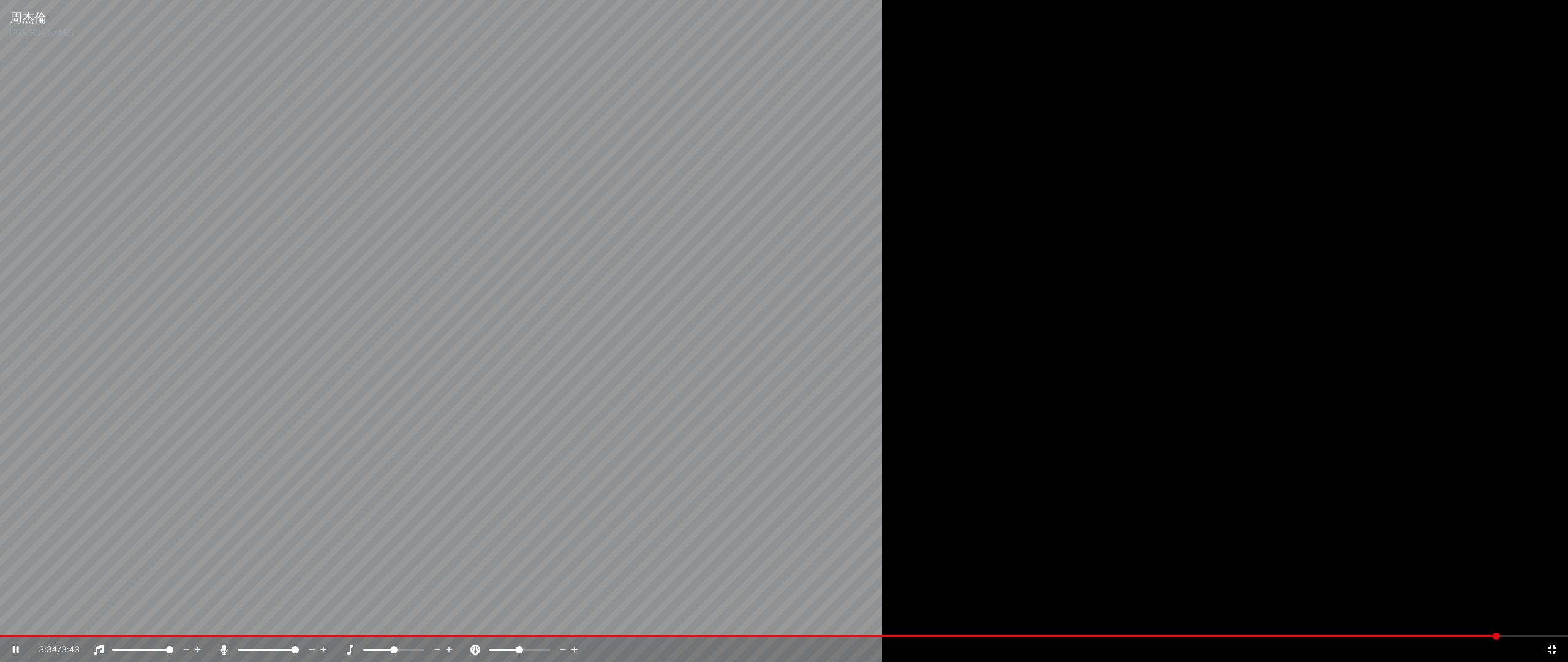click at bounding box center (1496, 636) 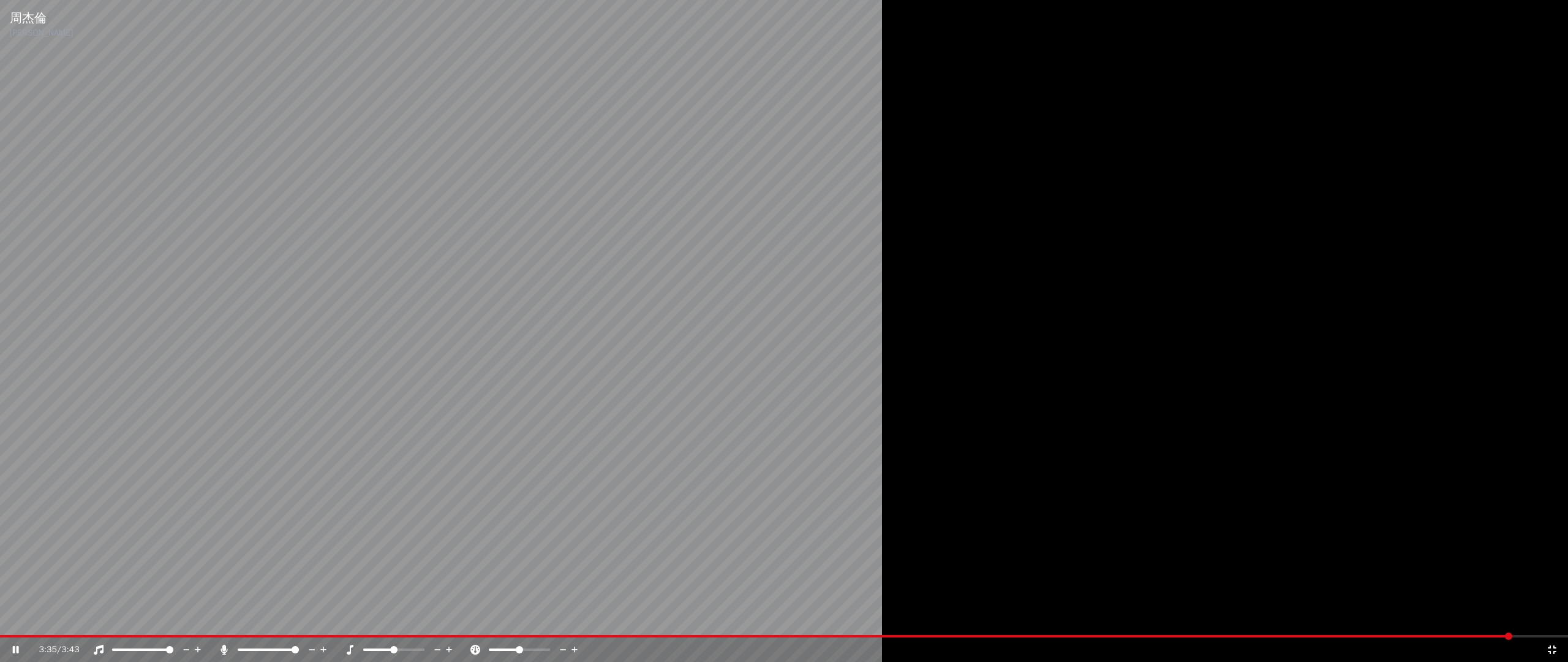 click 